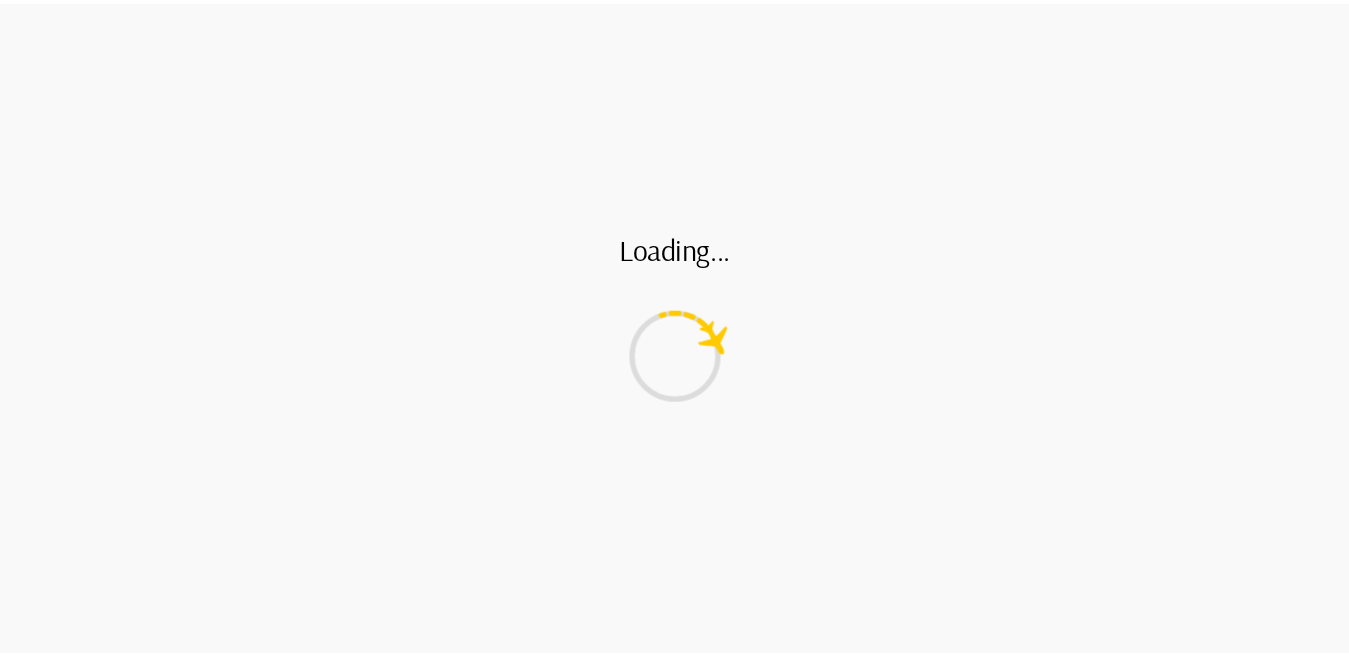 scroll, scrollTop: 0, scrollLeft: 0, axis: both 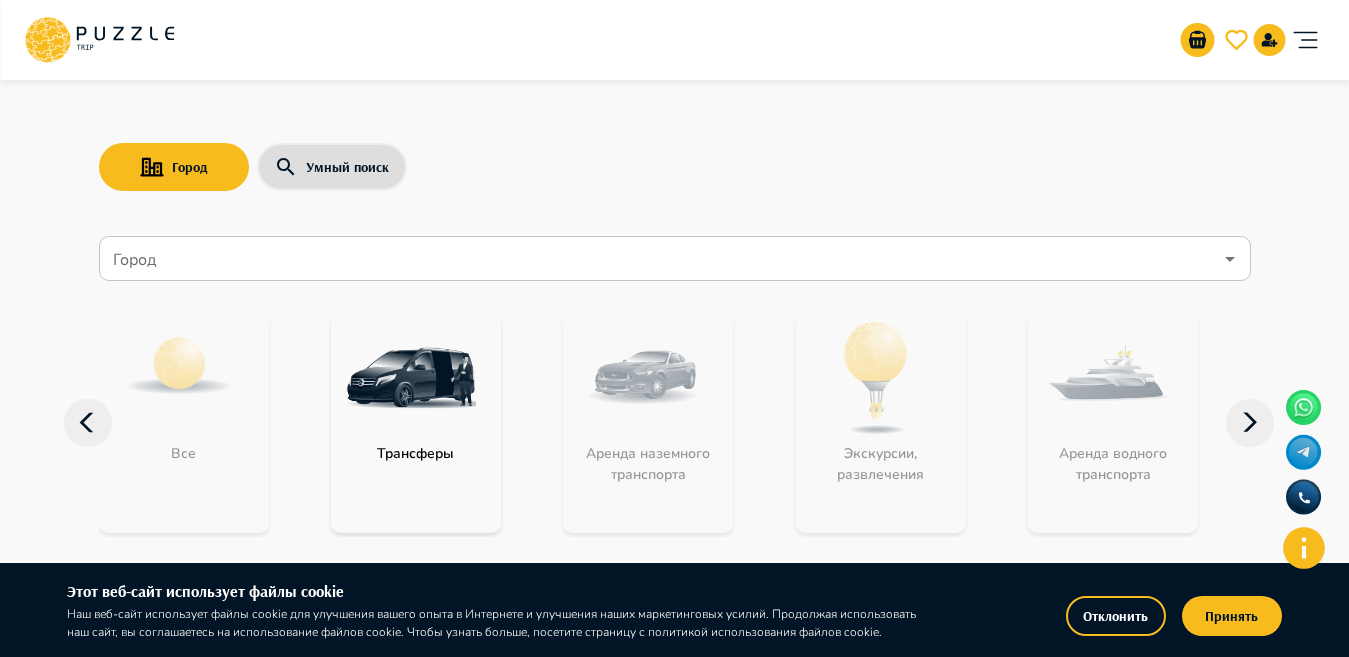 click at bounding box center (411, 378) 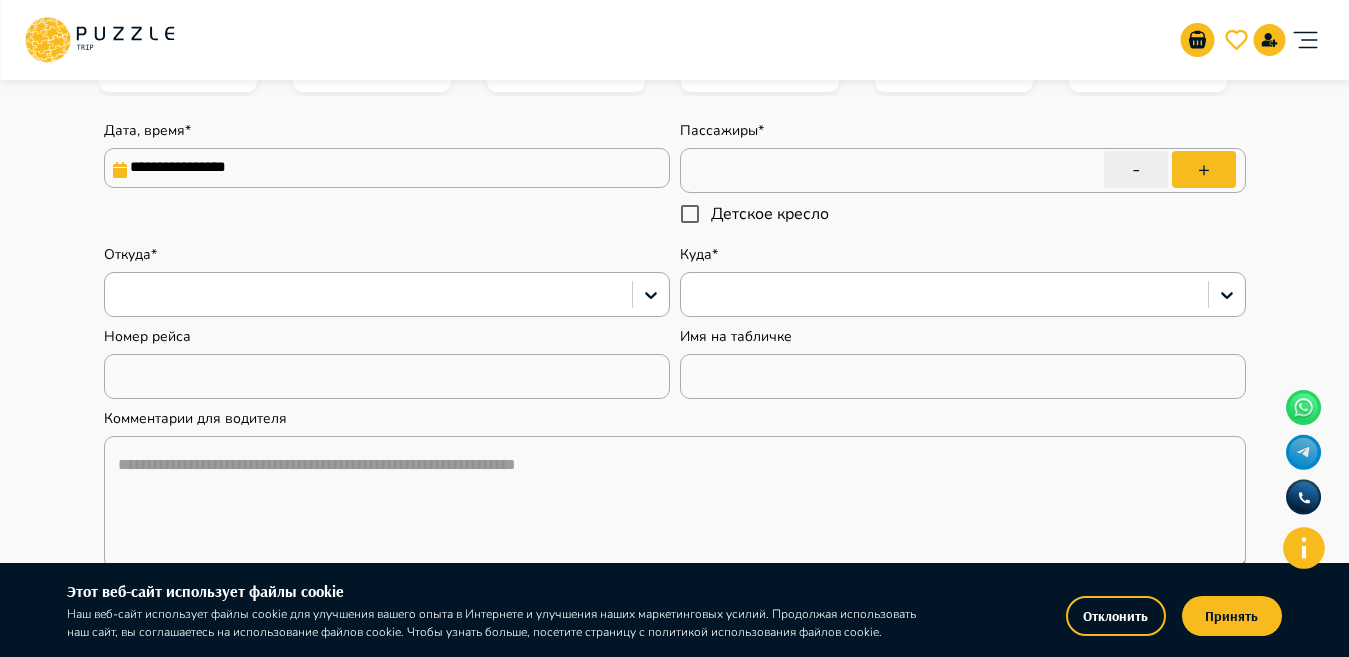 scroll, scrollTop: 502, scrollLeft: 0, axis: vertical 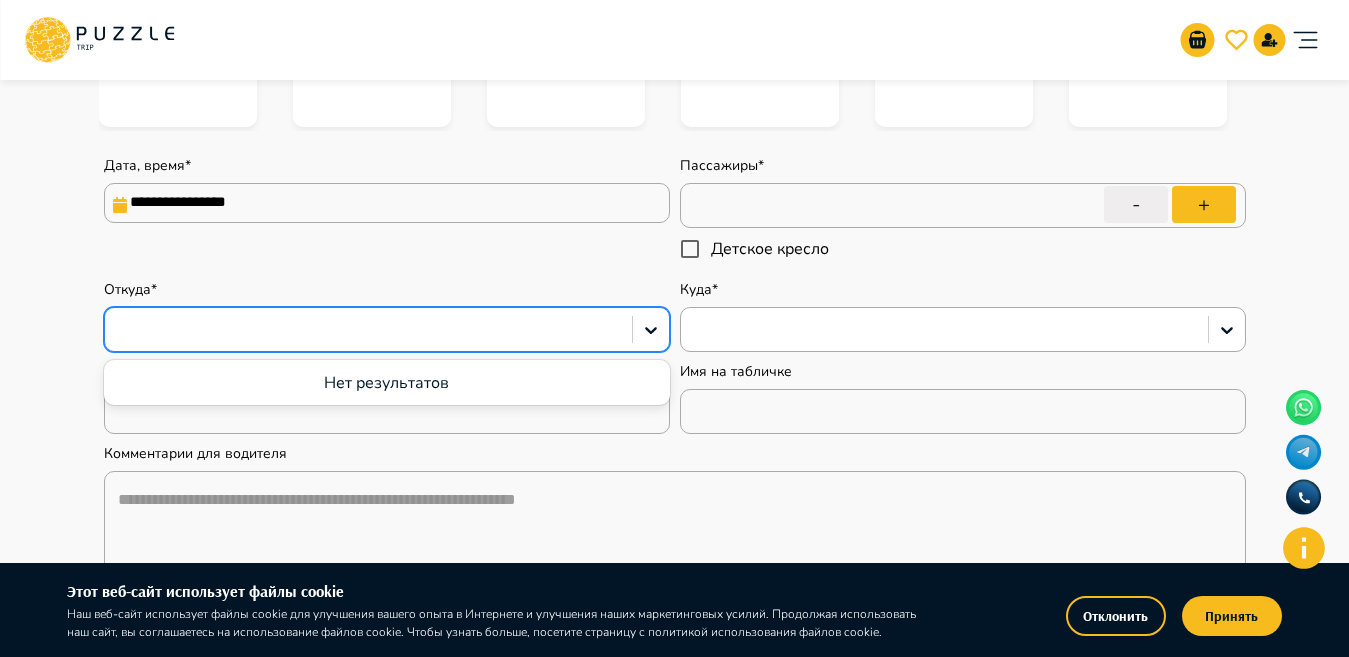 click at bounding box center [368, 330] 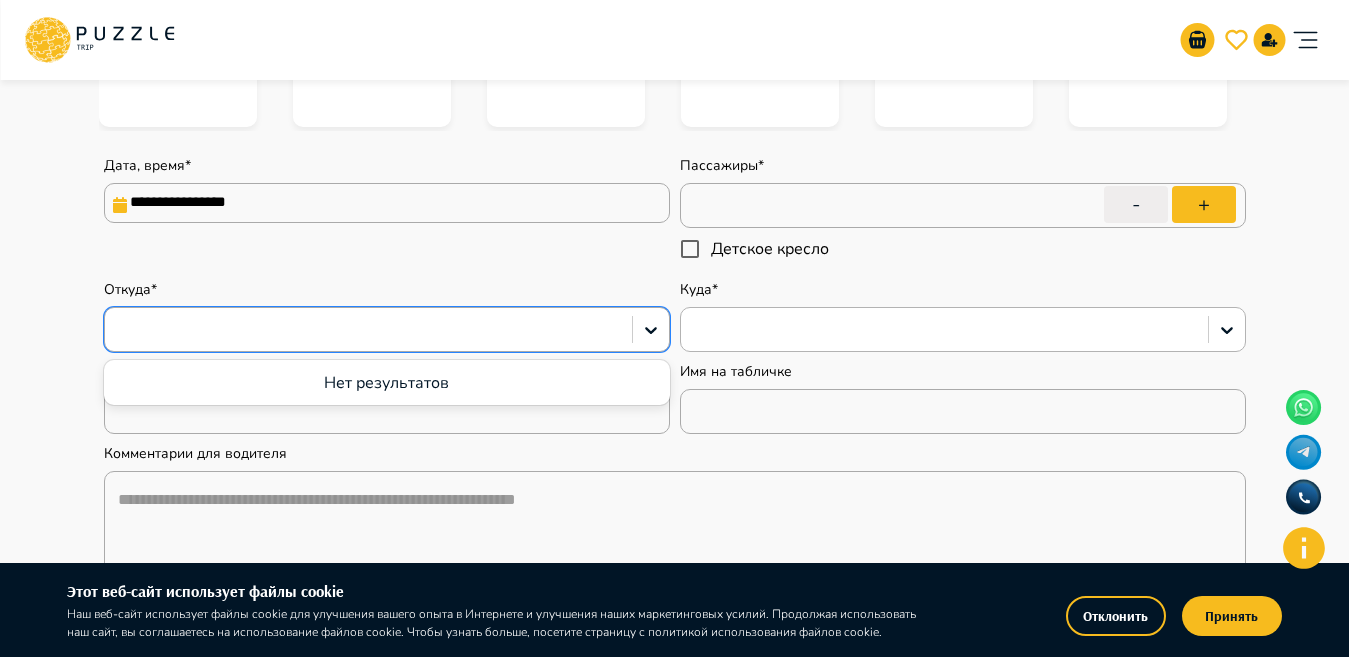 click at bounding box center [944, 330] 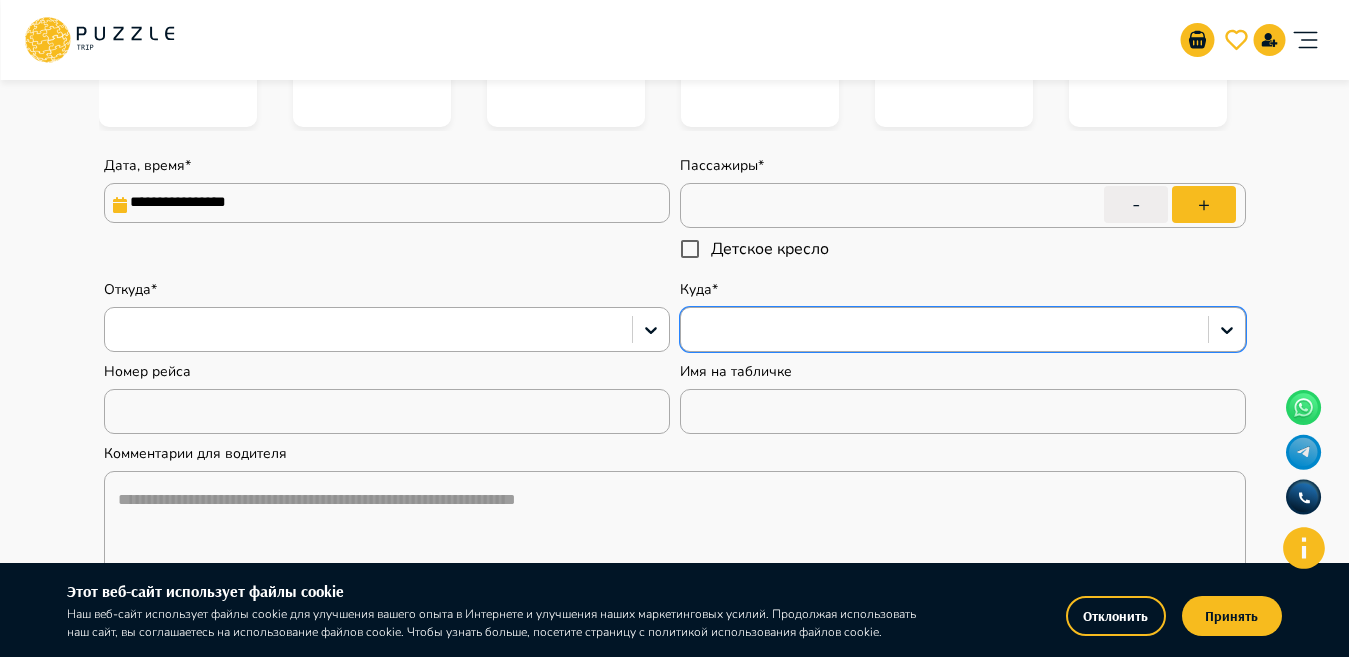 scroll, scrollTop: 0, scrollLeft: 0, axis: both 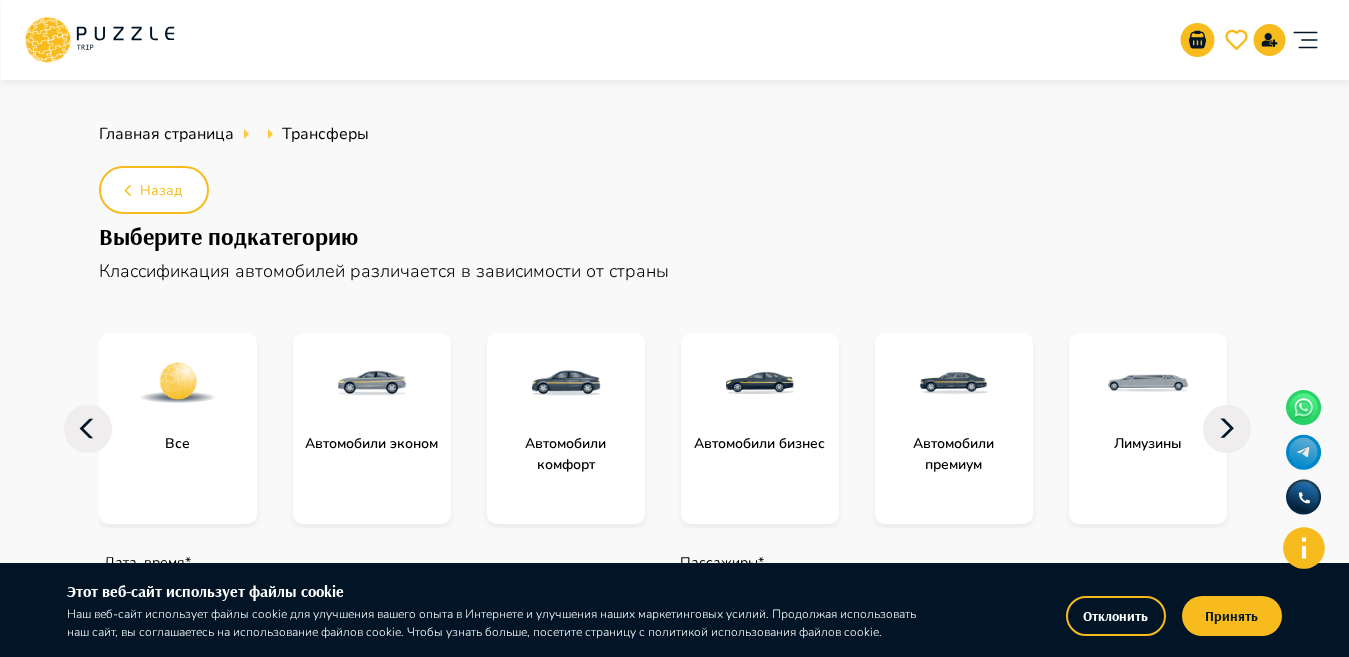 click at bounding box center [178, 383] 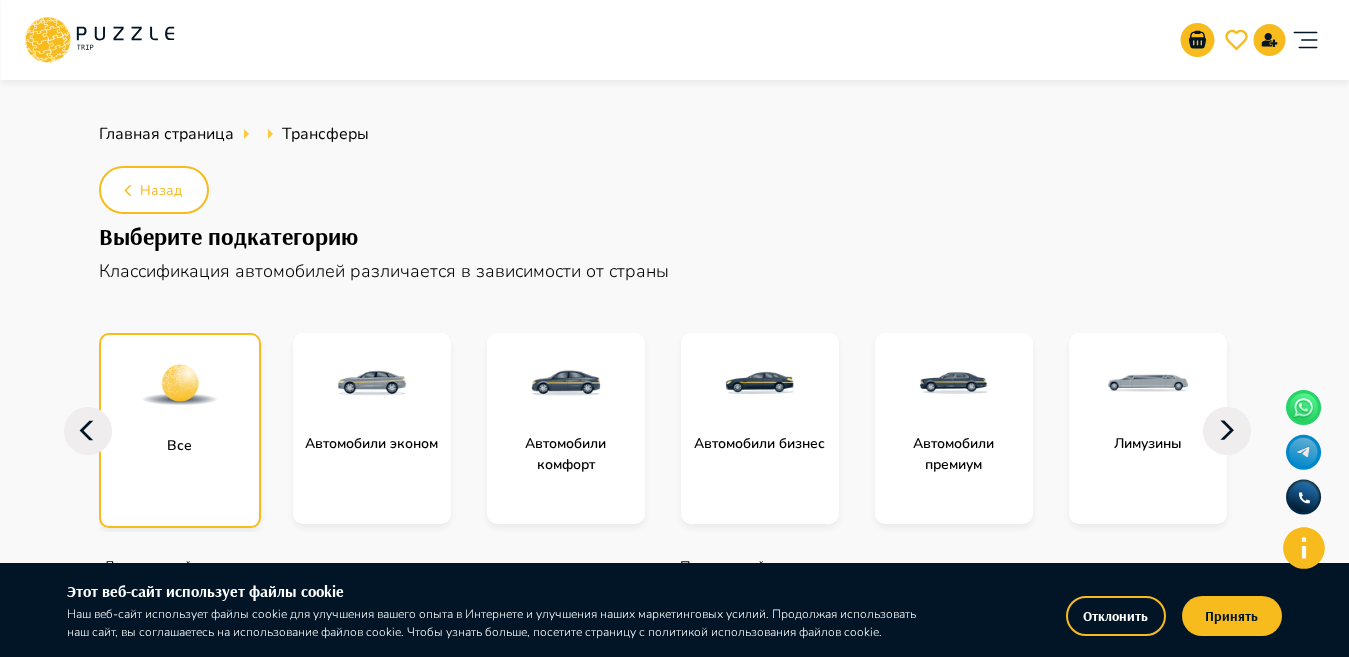 click at bounding box center (180, 385) 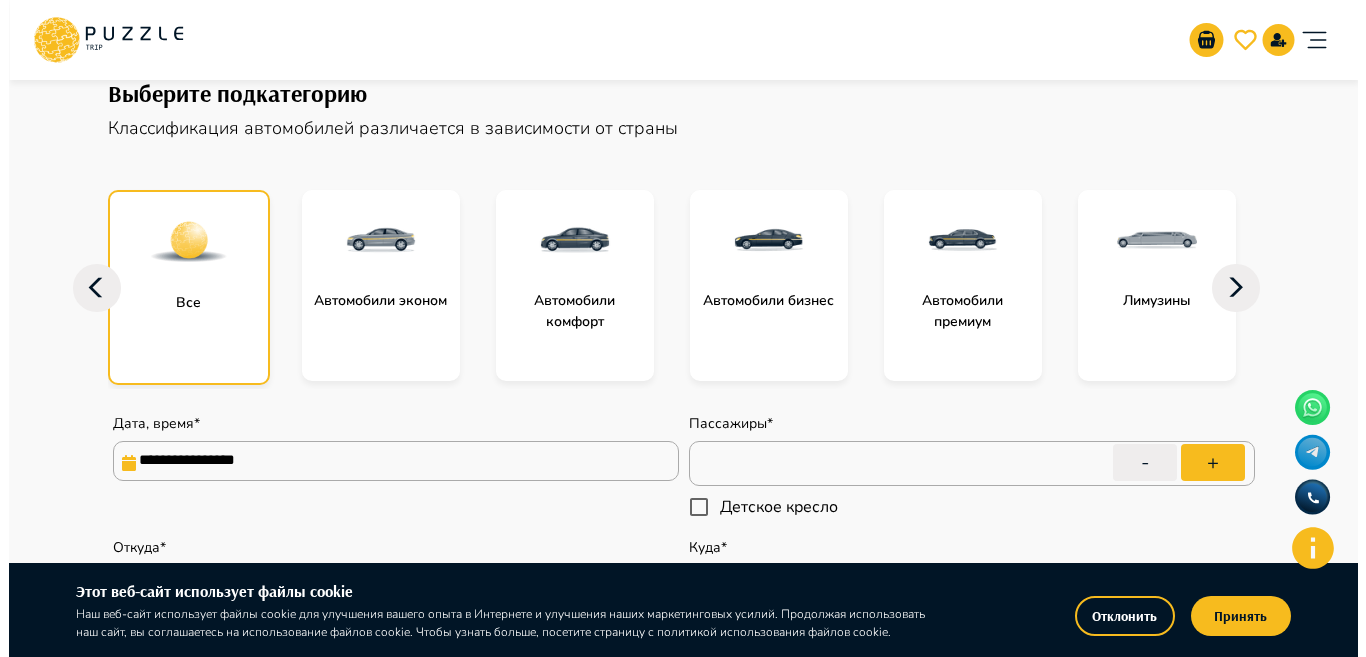 scroll, scrollTop: 42, scrollLeft: 0, axis: vertical 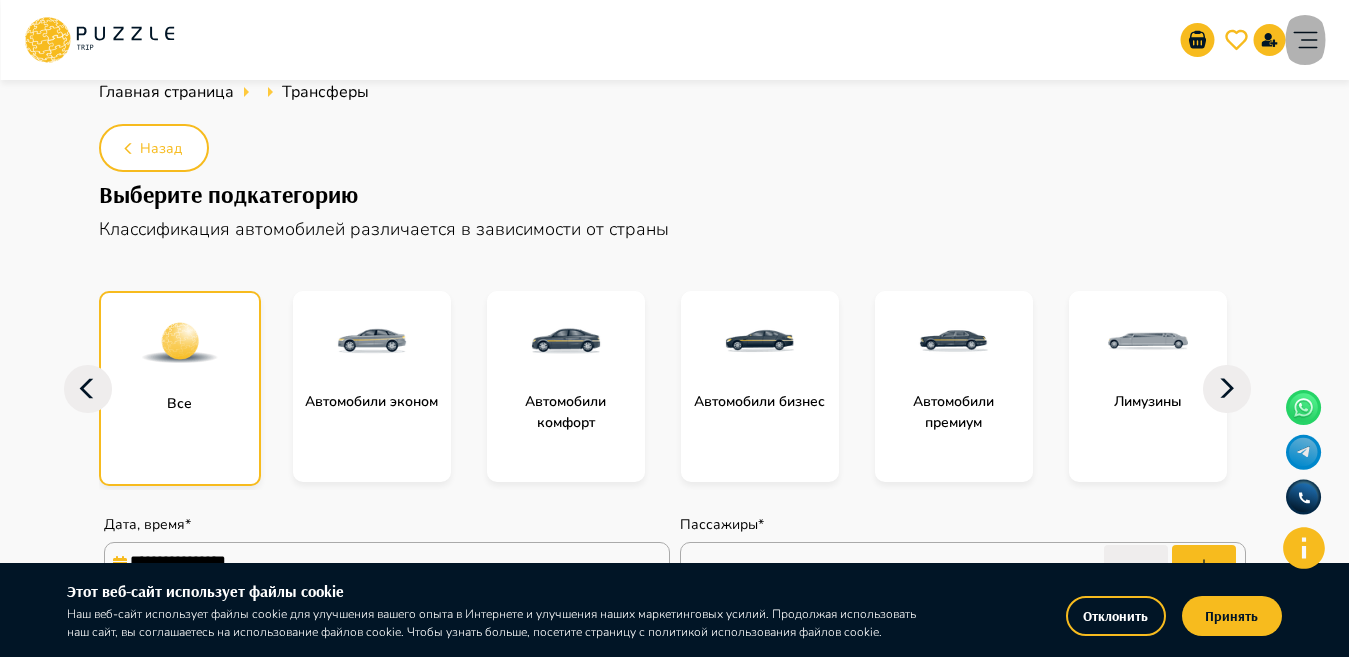 click 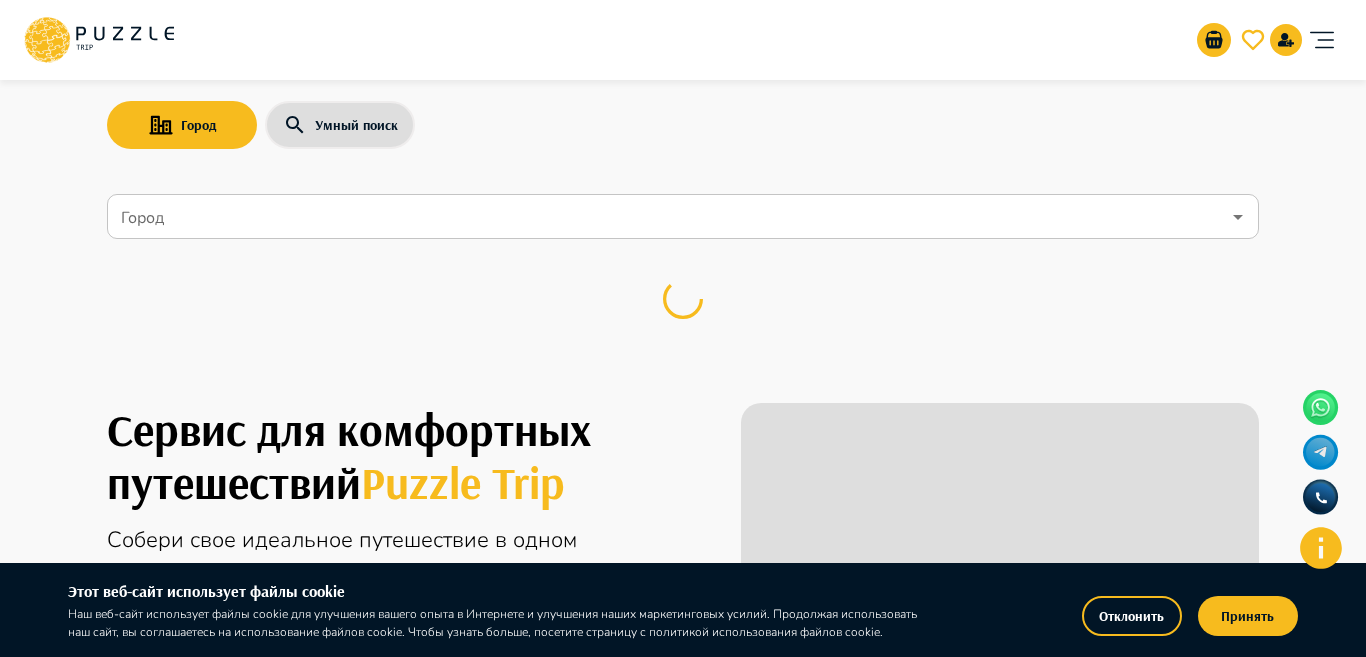 scroll, scrollTop: 0, scrollLeft: 0, axis: both 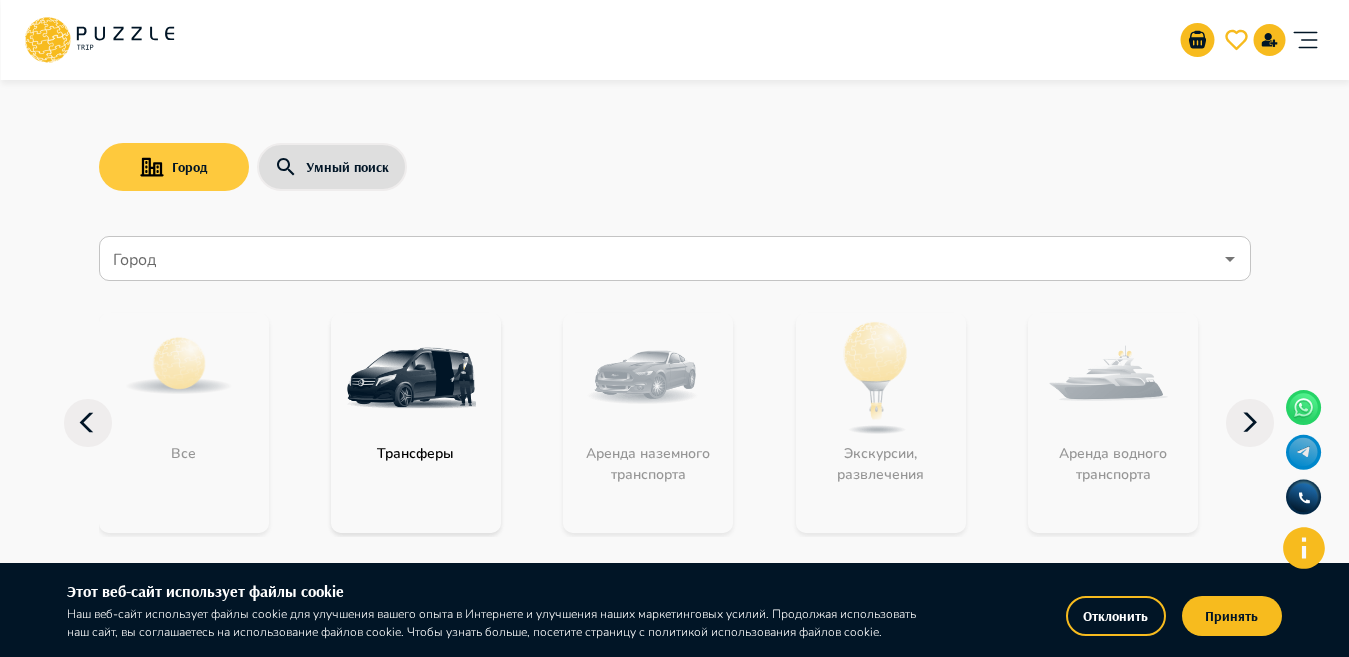 click 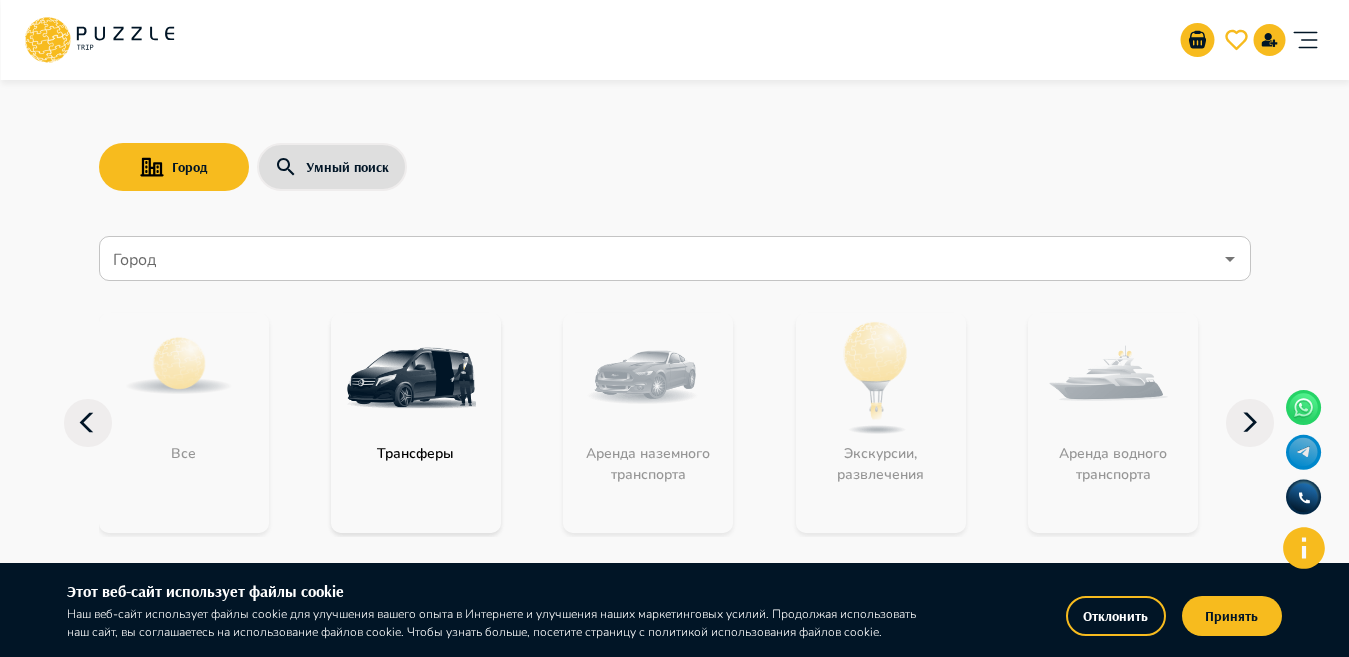 click on "Город" at bounding box center (660, 259) 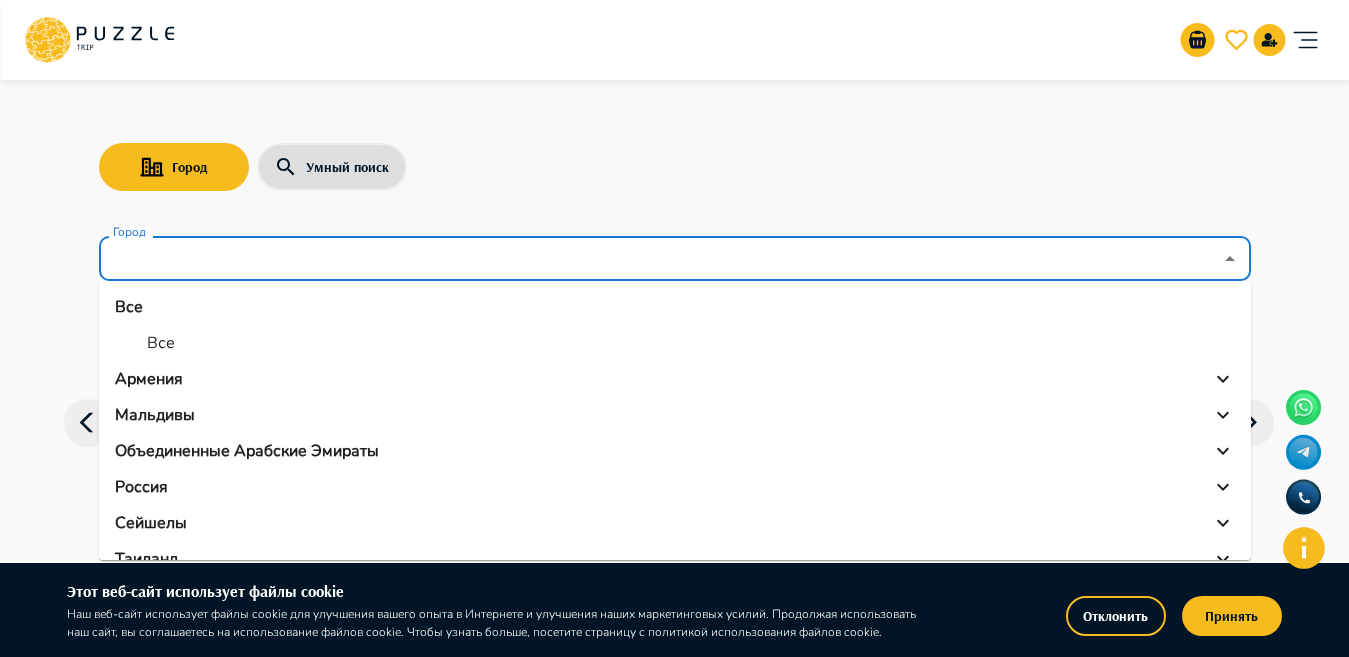 click on "Все" at bounding box center [161, 343] 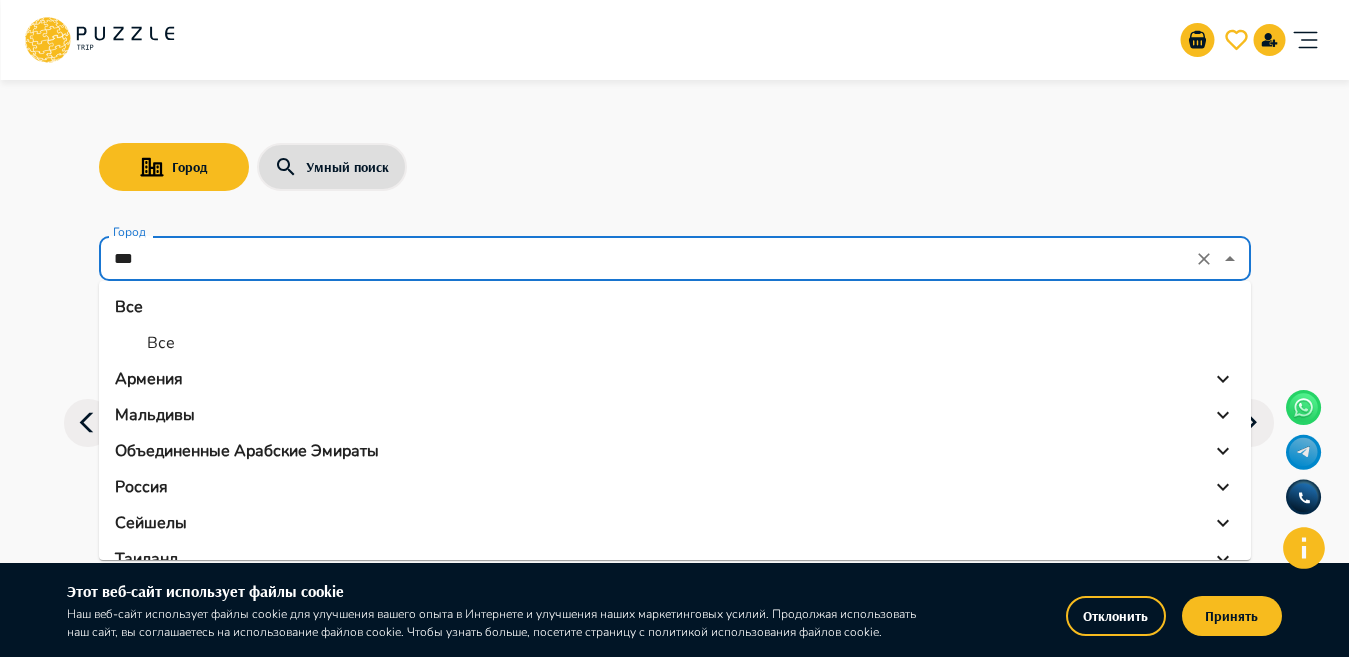 click on "***" at bounding box center (647, 259) 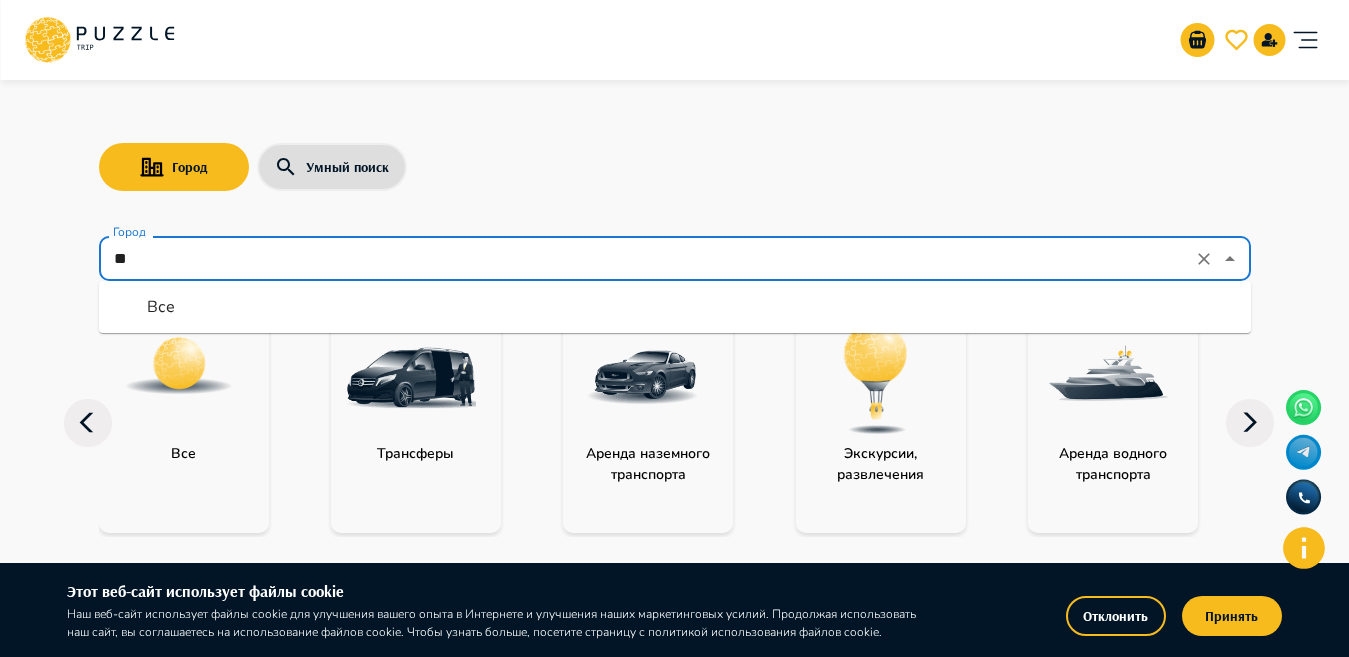 type on "*" 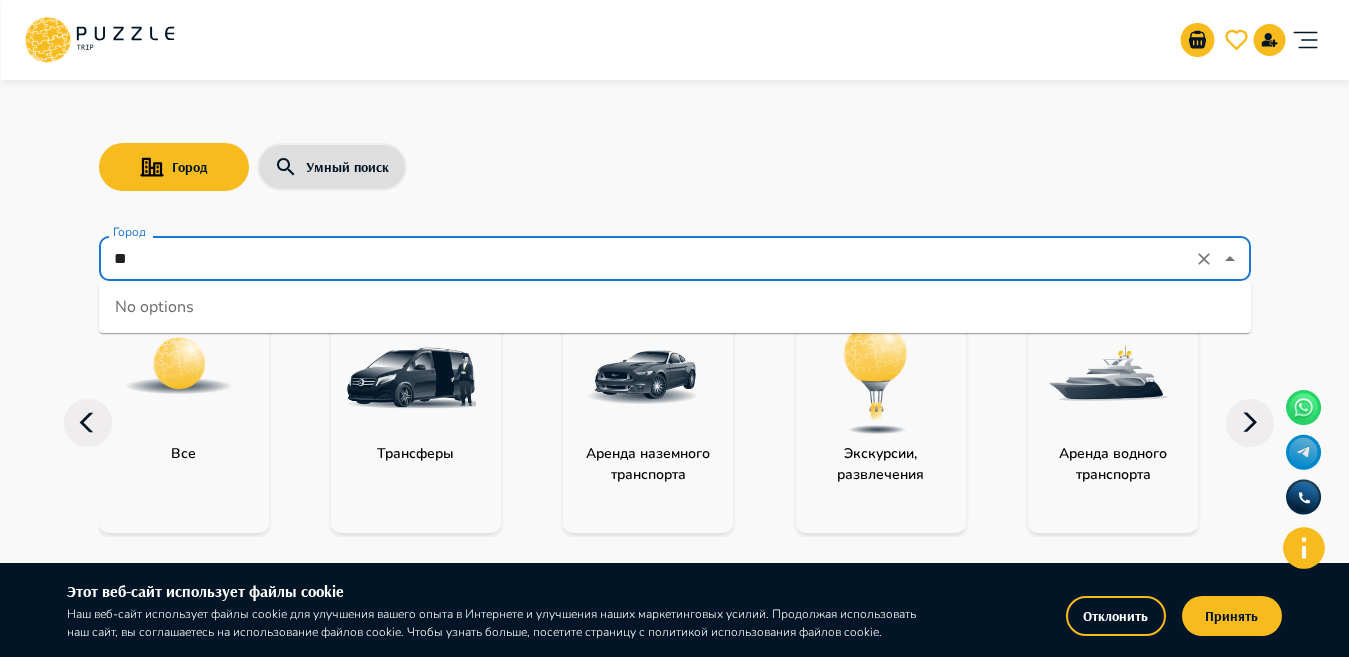 type on "*" 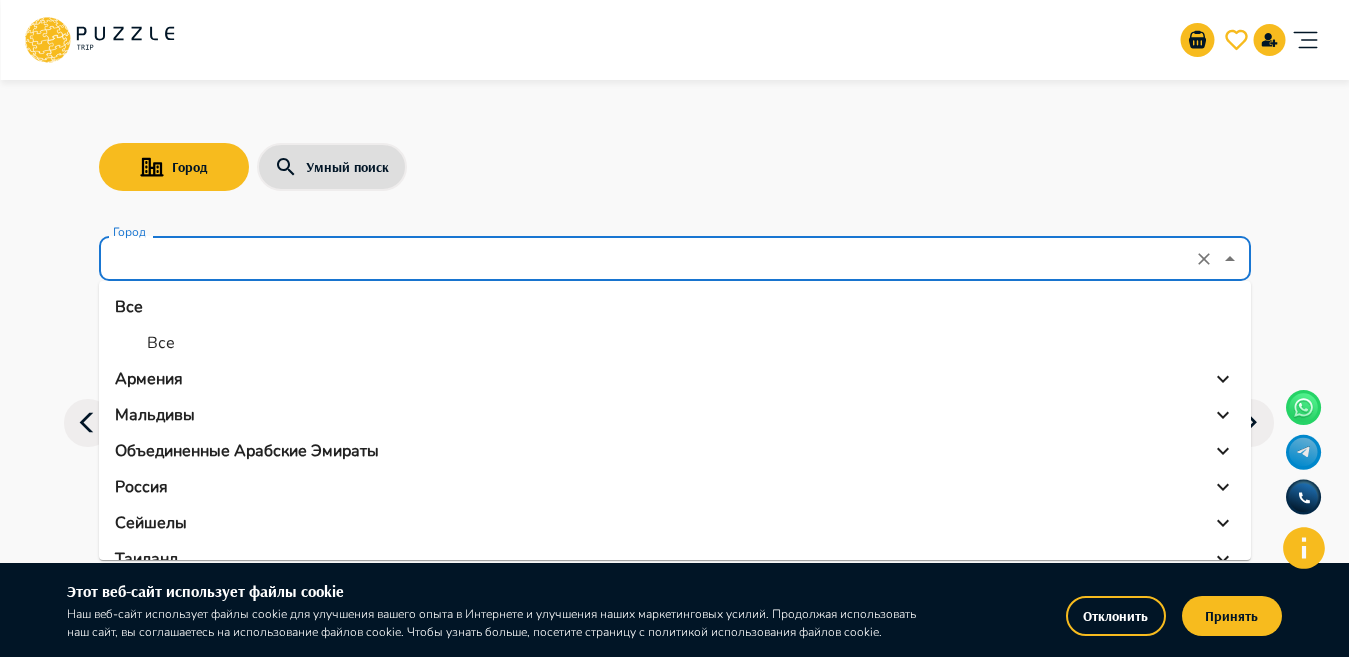 type on "***" 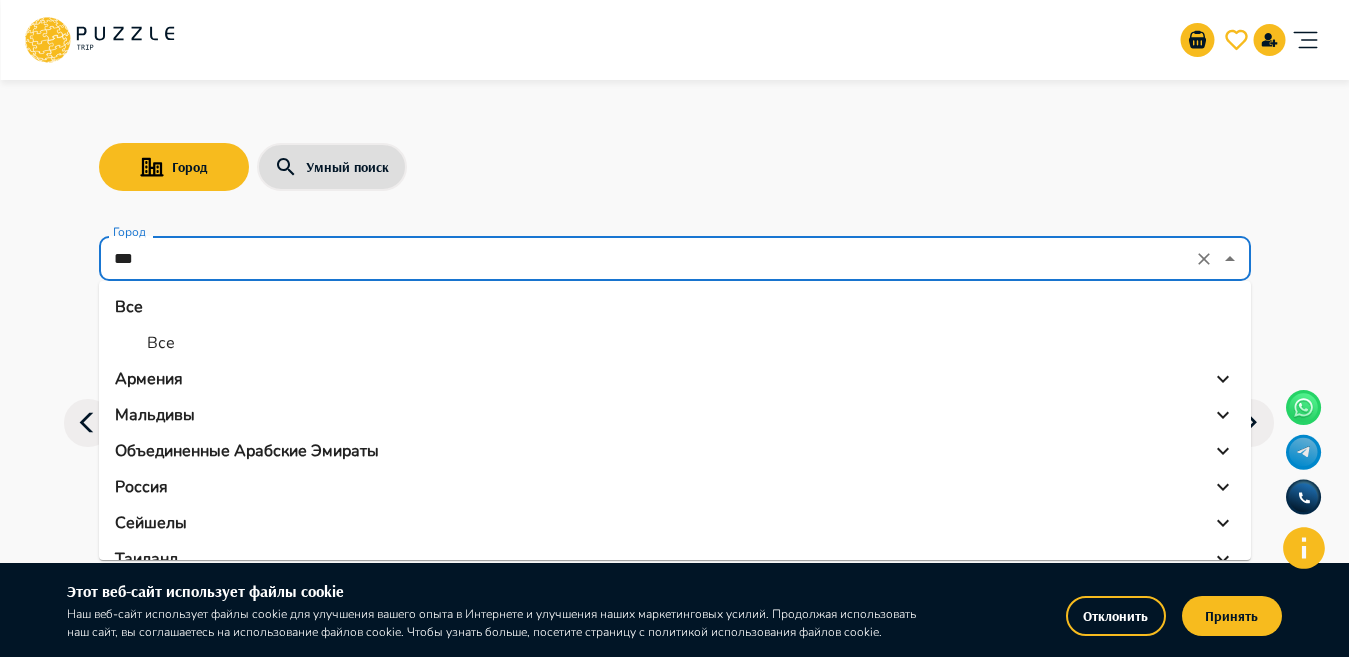 click on "Город Умный поиск Город *** Город Все Все Армения Мальдивы Объединенные Арабские Эмираты Россия Сейшелы Таиланд Турция Все Трансферы Аренда наземного транспорта Экскурсии, развлечения Аренда водного транспорта Детские
развлечения Входные билеты Бизнес-авиация Автомобили с водителем Сервис для комфортных путешествий  Puzzle Trip Собери   свое   идеальное   путешествие   в   одном   приложении   на   раз,   два,   три   Мы уже работаем в : ОАЭ Турция Саудовская Аравия Армения Россия Танзания Республика Беларусь Египет Мальдивы Сейшелы Шри-Ланка Таиланд Куба Карибы" at bounding box center [674, 1927] 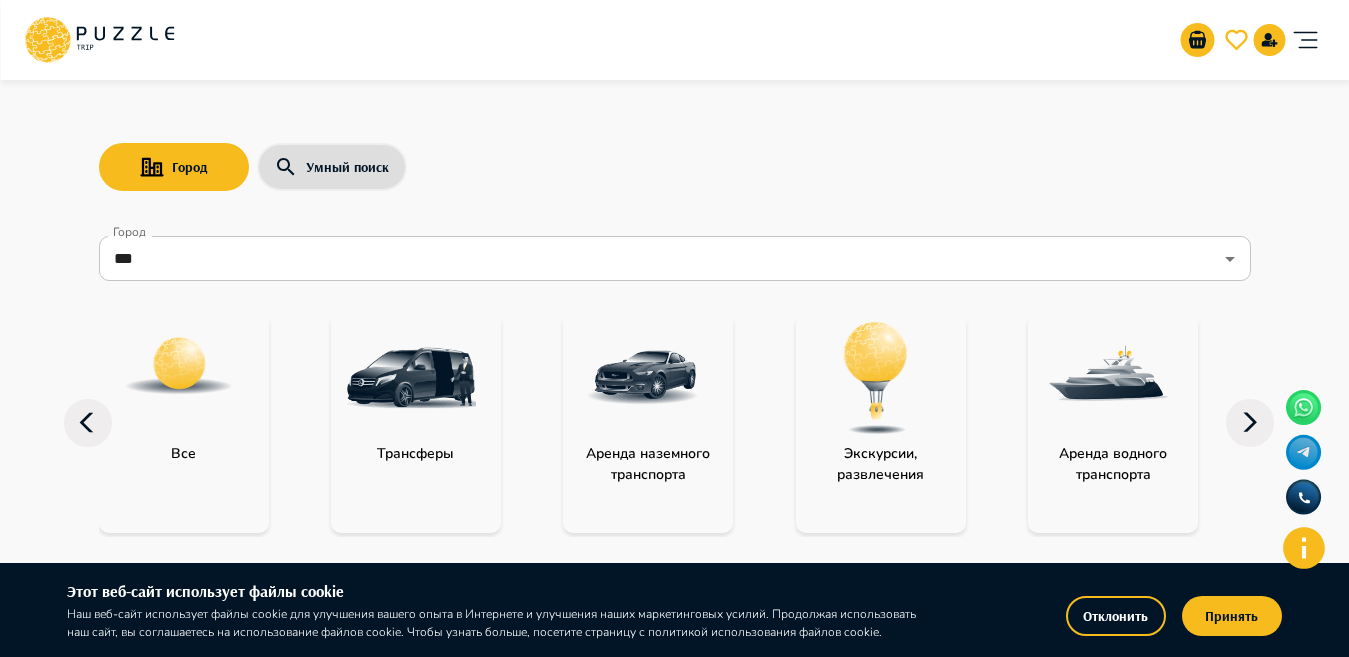 click 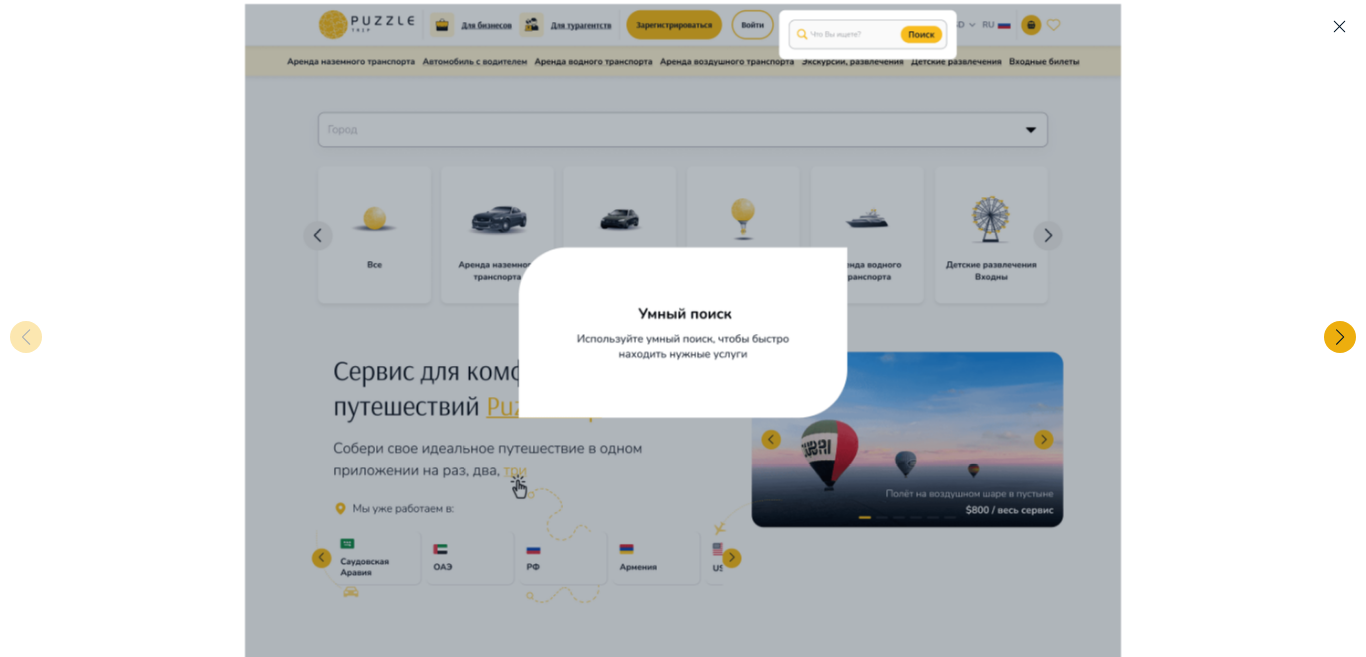 click at bounding box center [1340, 337] 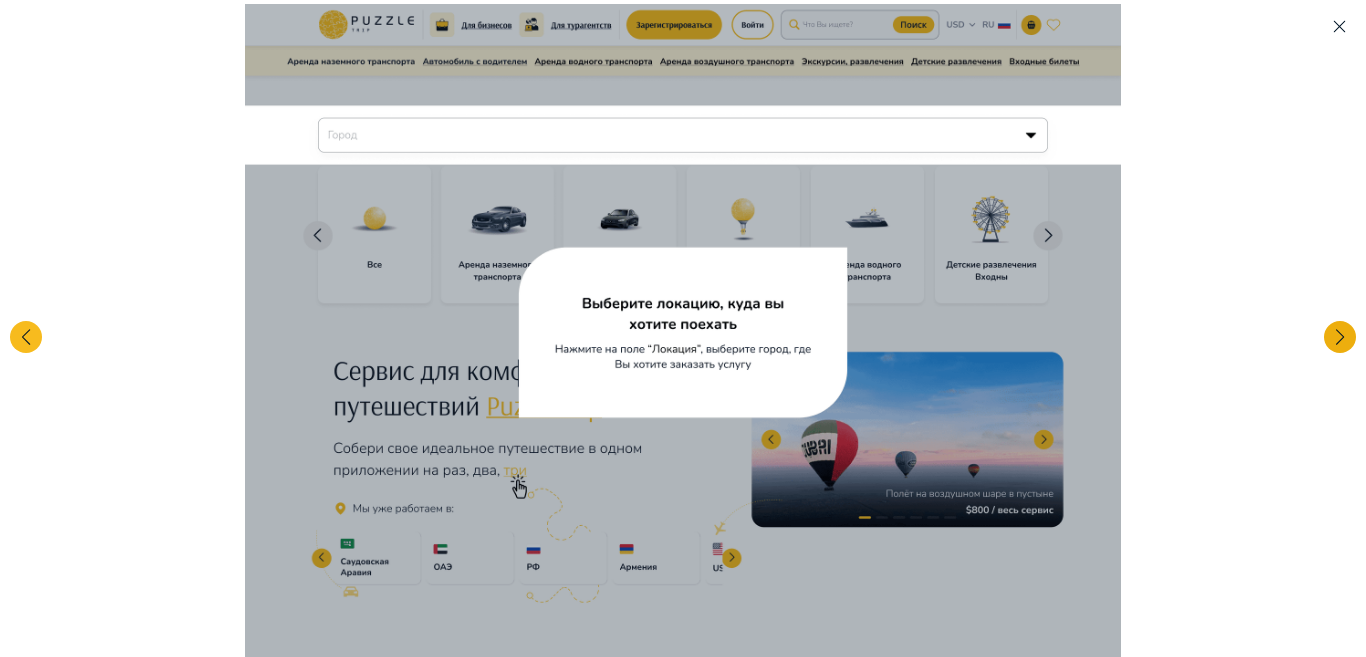 click at bounding box center (1340, 337) 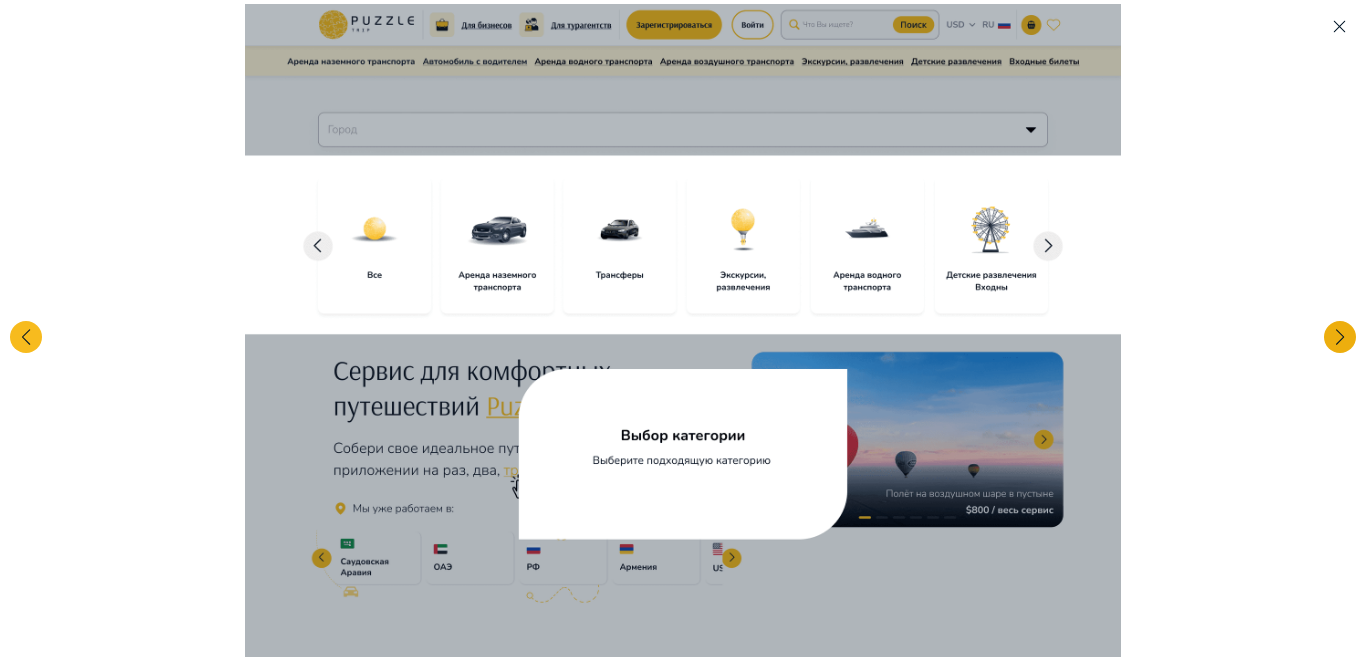 click at bounding box center (1340, 337) 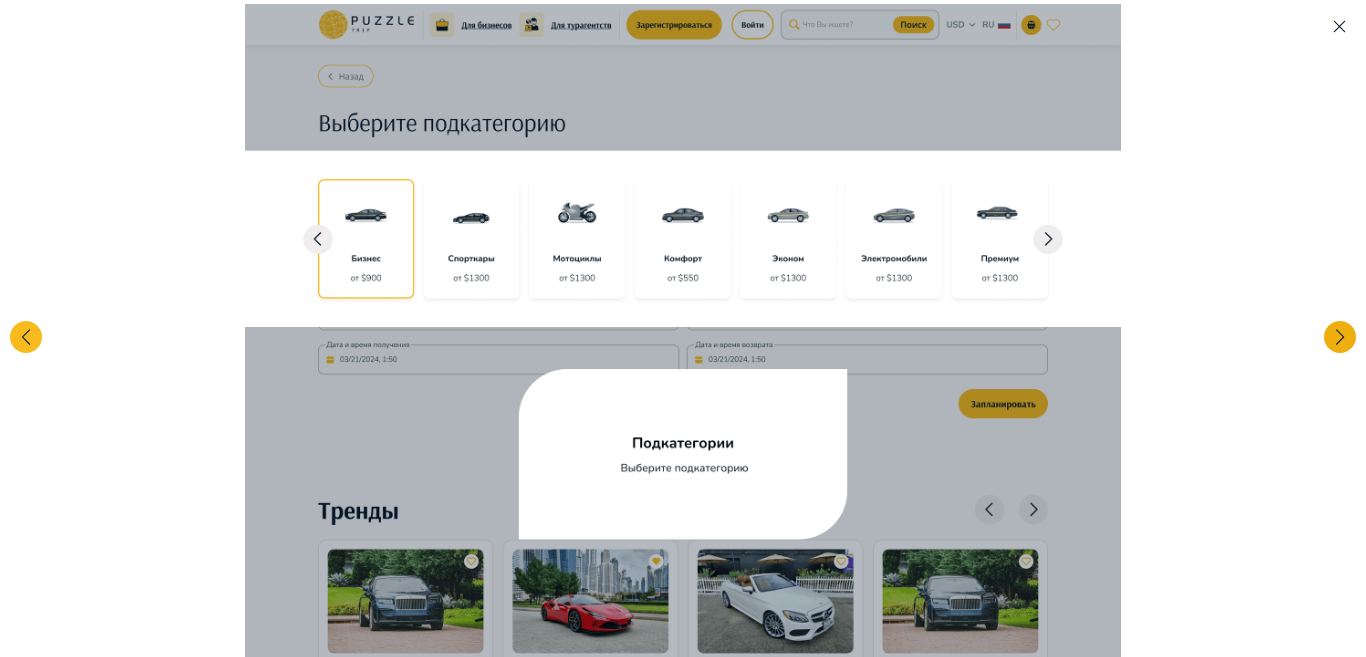 click at bounding box center [1340, 337] 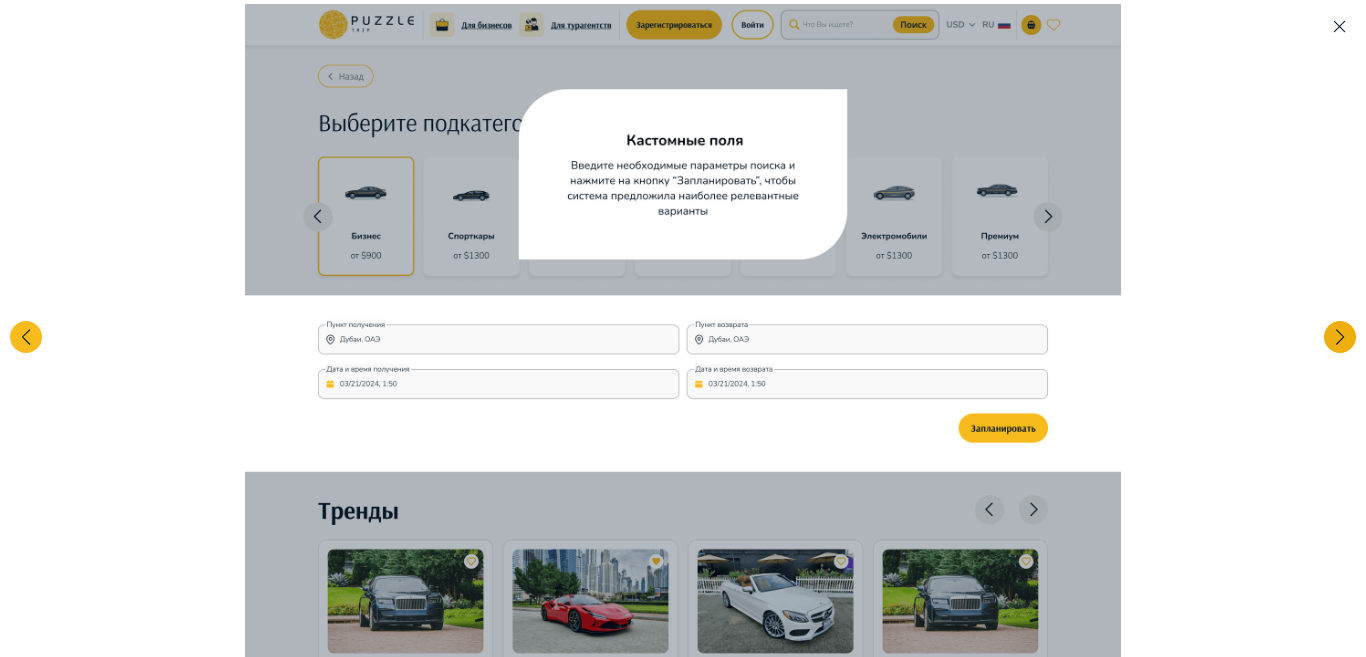 click at bounding box center [1340, 337] 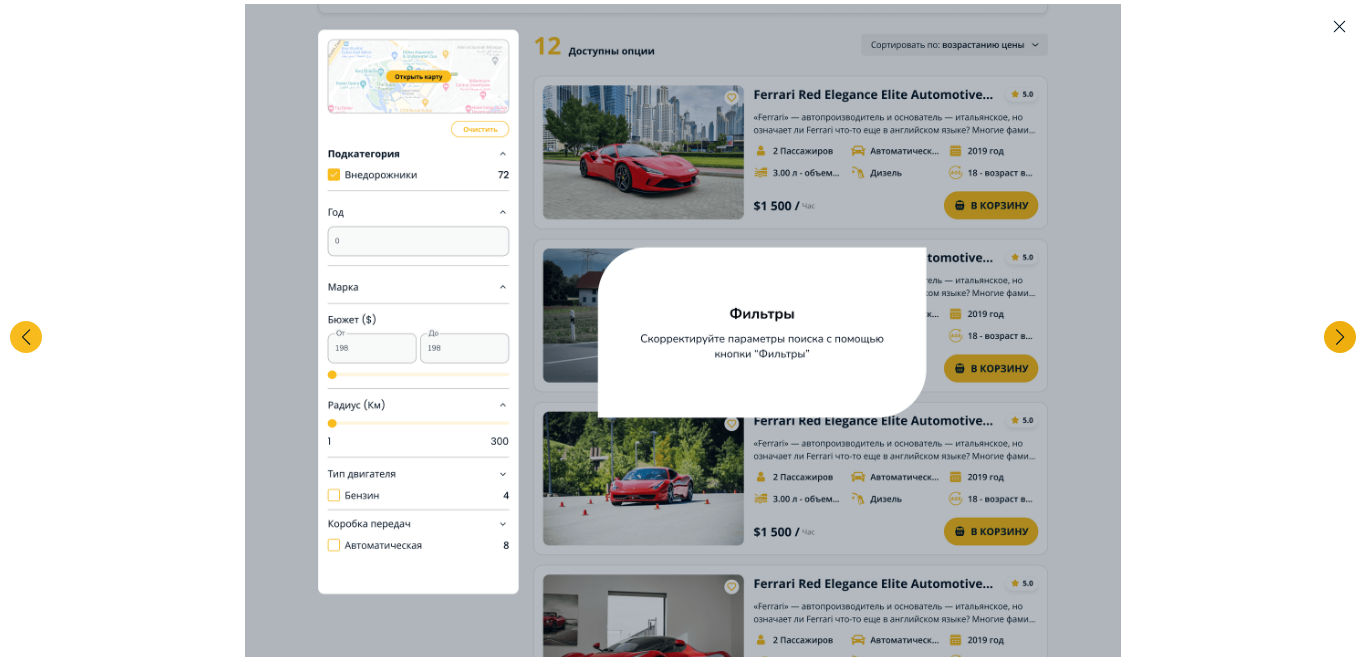 click at bounding box center (1340, 337) 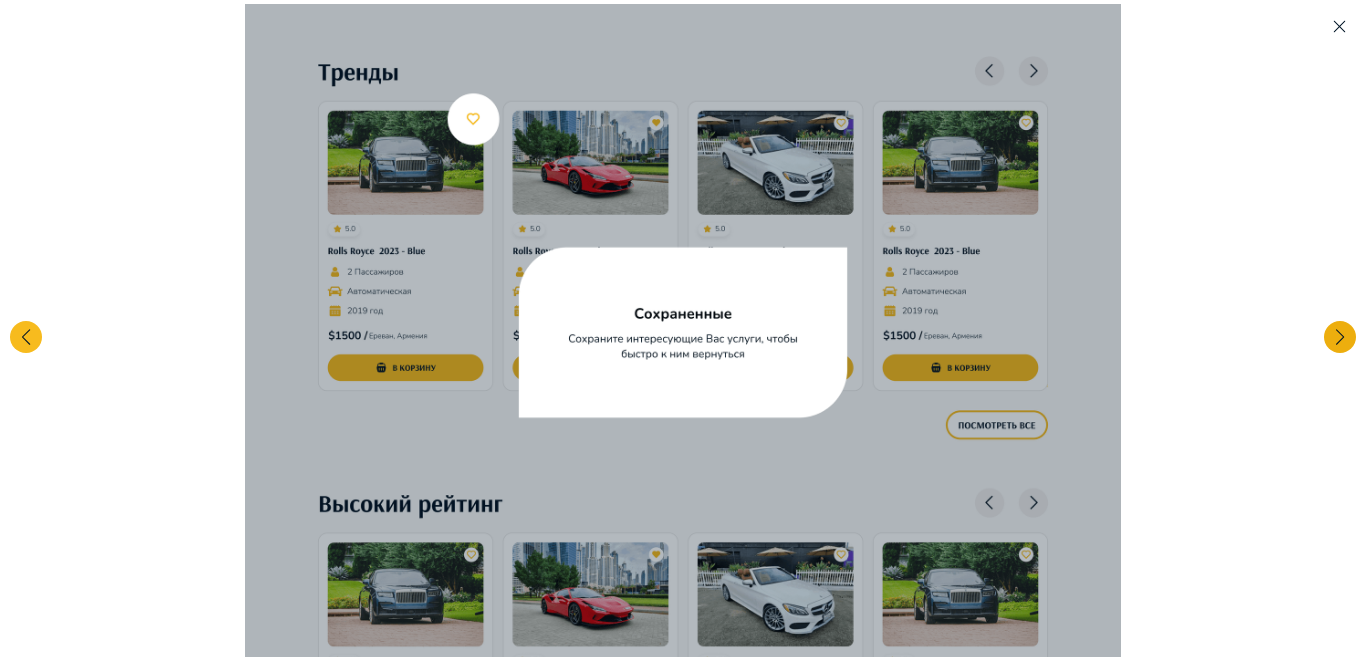 click at bounding box center [1340, 337] 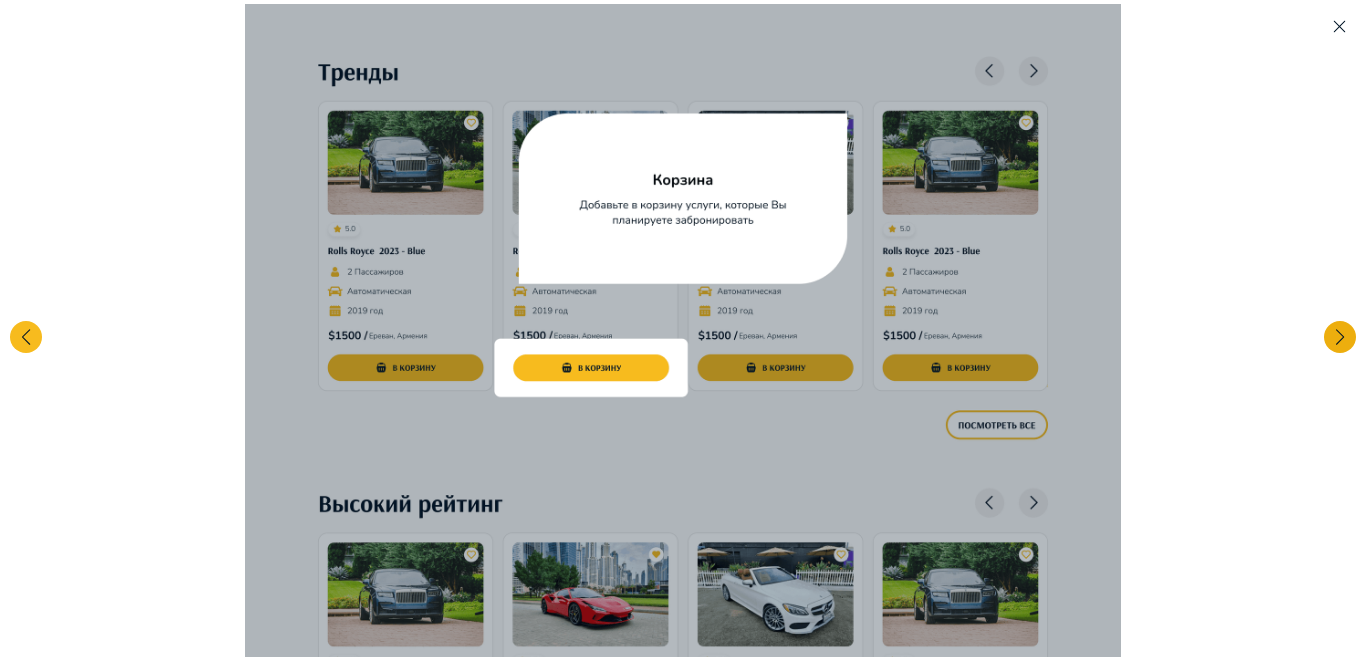 click at bounding box center [1340, 337] 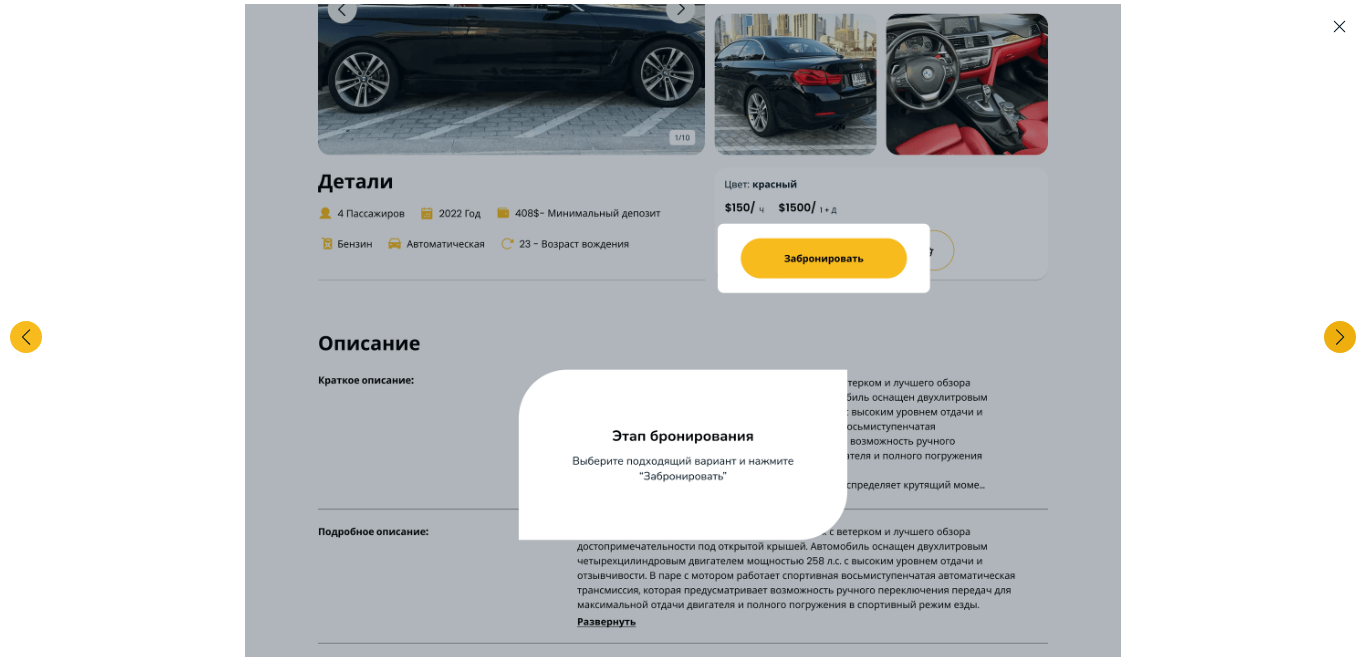 click at bounding box center [1340, 337] 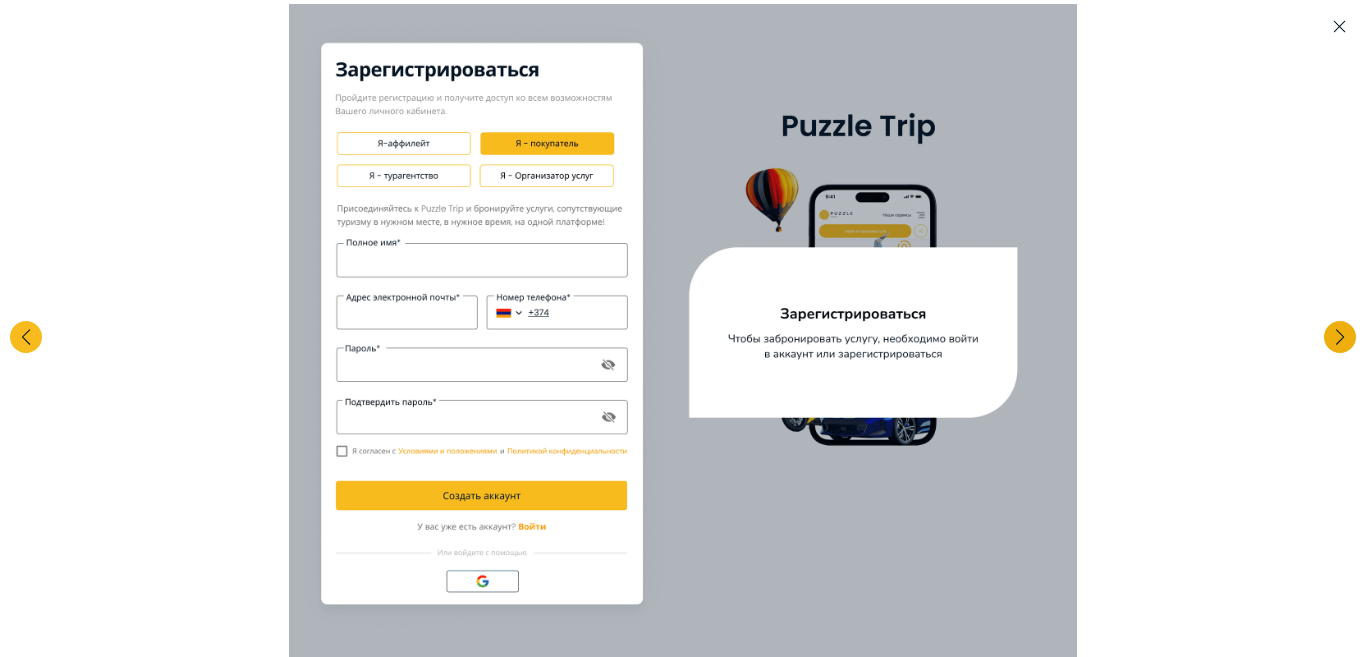 click at bounding box center (1340, 337) 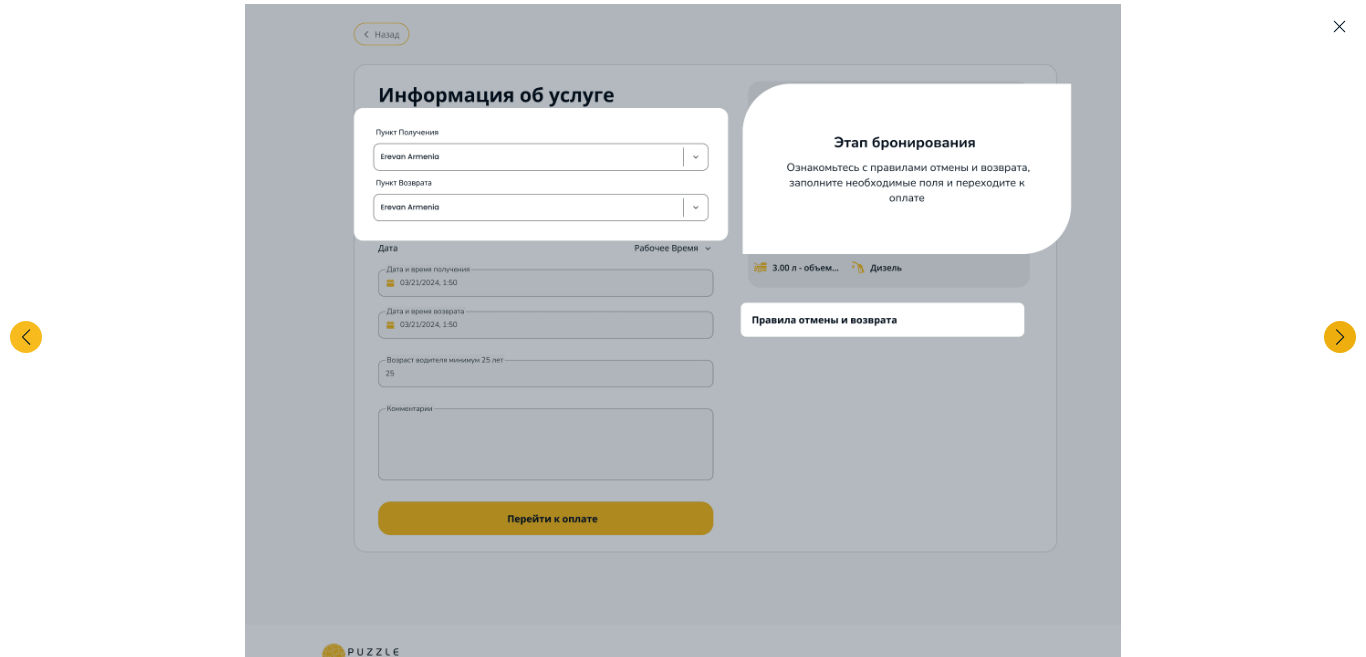 click at bounding box center (1340, 337) 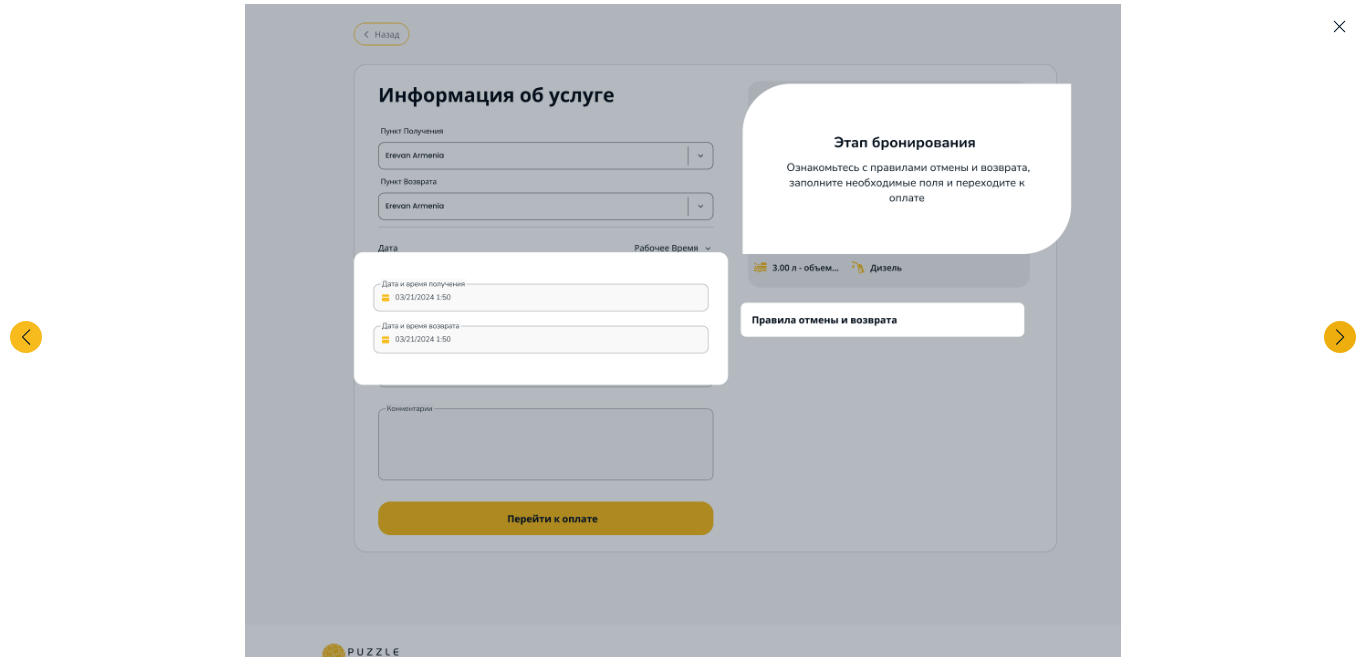 click at bounding box center [1340, 337] 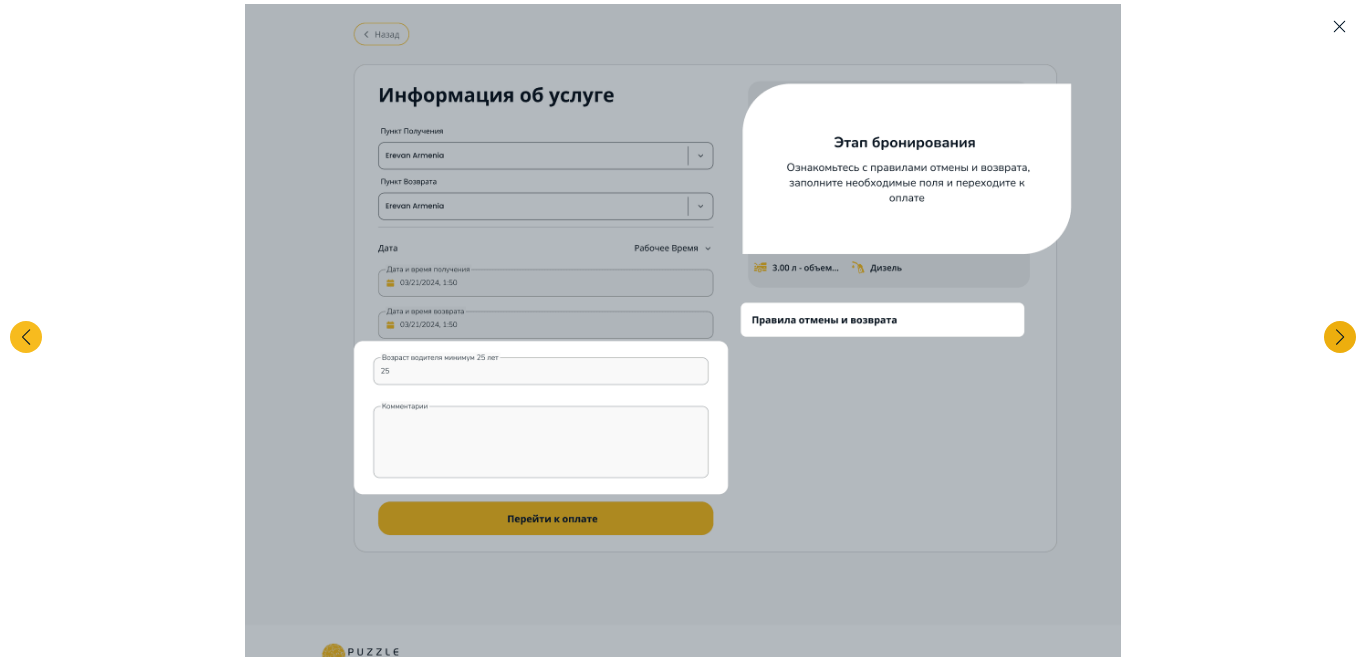 click at bounding box center (1340, 337) 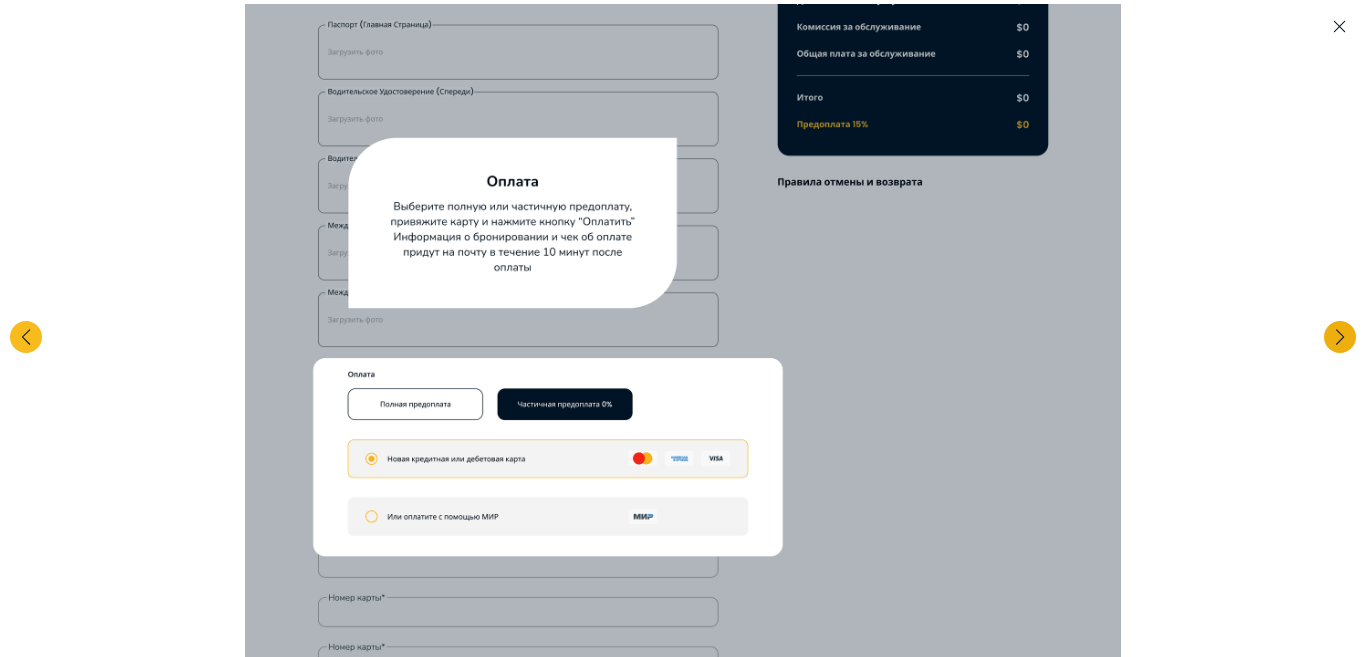 click at bounding box center [1340, 337] 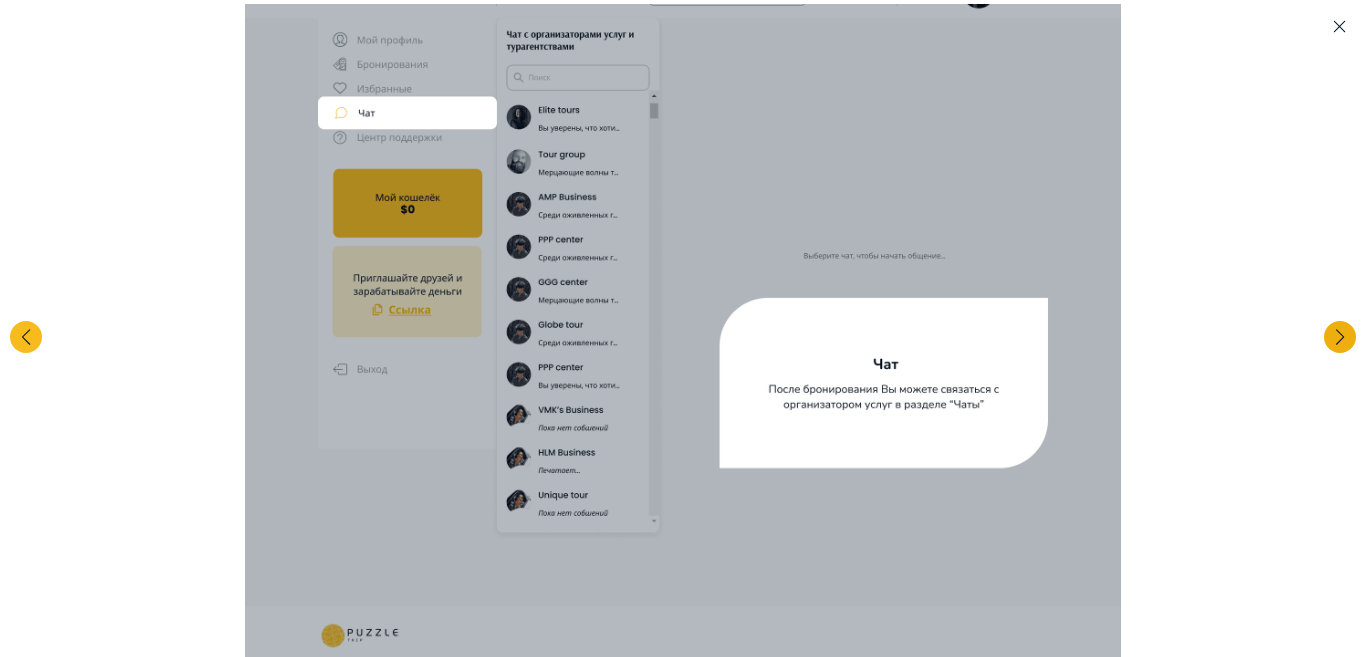 click at bounding box center [1340, 337] 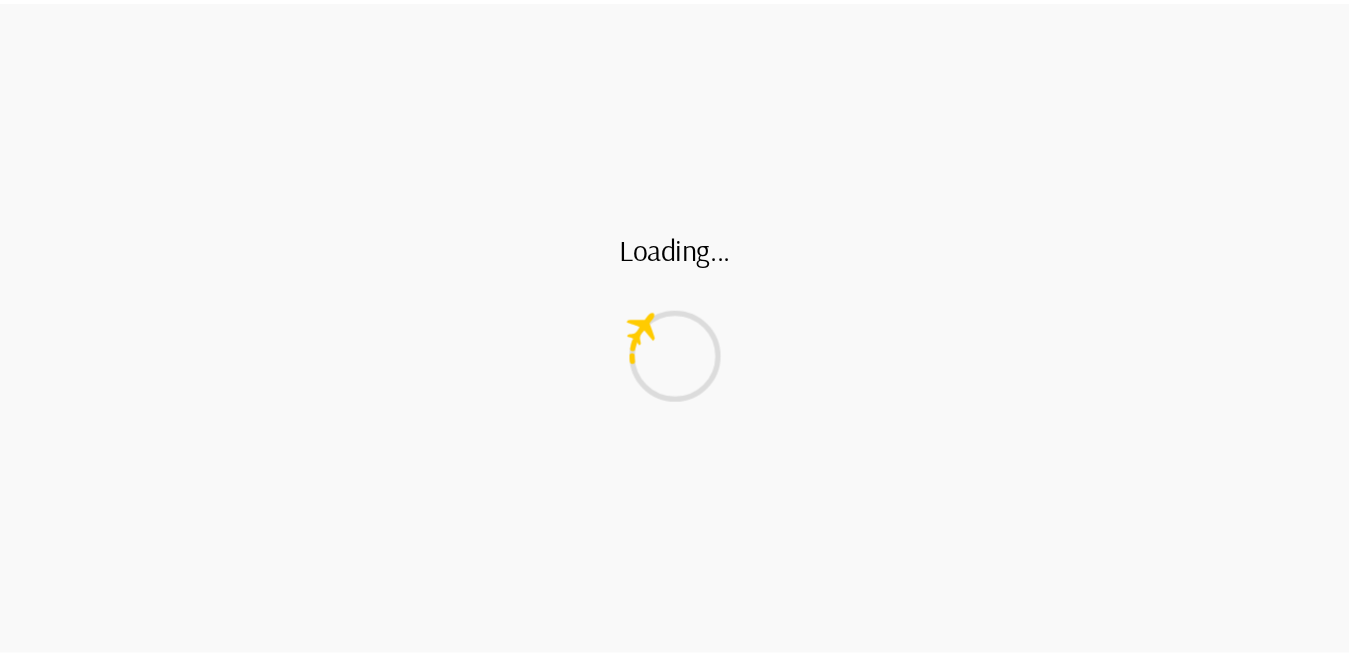 scroll, scrollTop: 0, scrollLeft: 0, axis: both 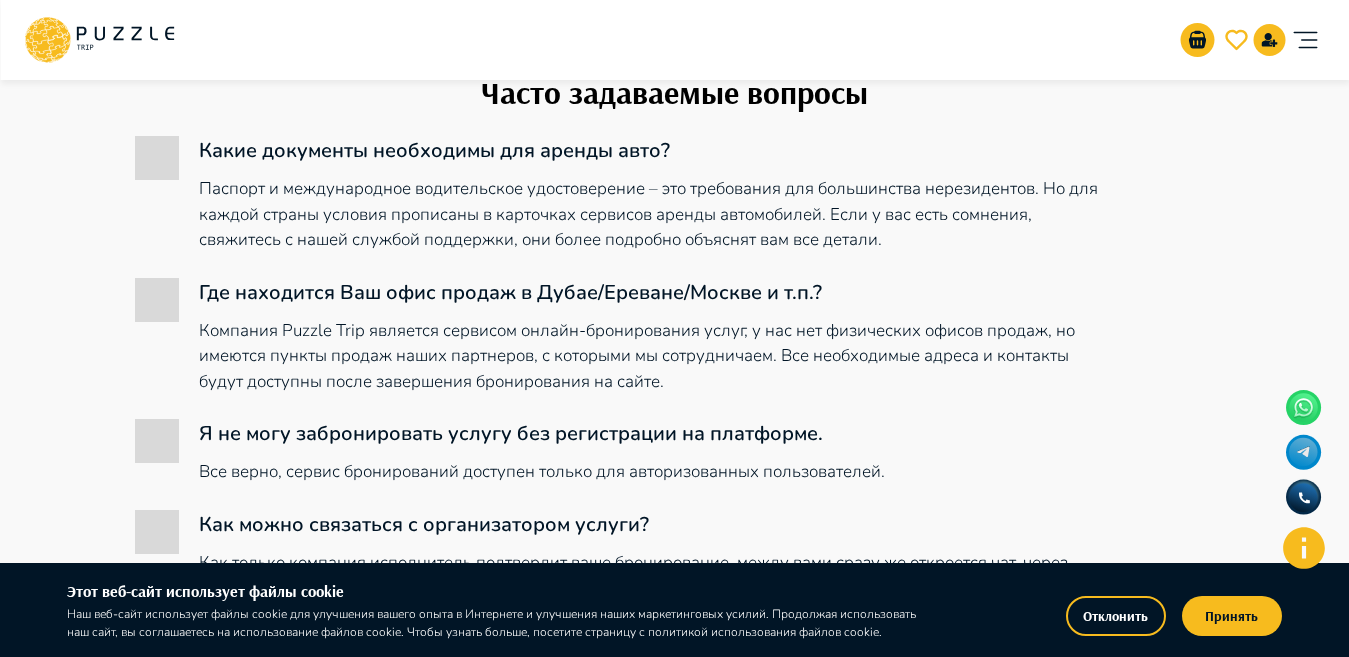 click on "Компания Puzzle Trip является сервисом онлайн-бронирования услуг, у нас нет физических офисов продаж, но имеются пункты продаж наших партнеров, с которыми мы сотрудничаем. Все необходимые адреса и контакты будут доступны после завершения бронирования на сайте." at bounding box center (652, 356) 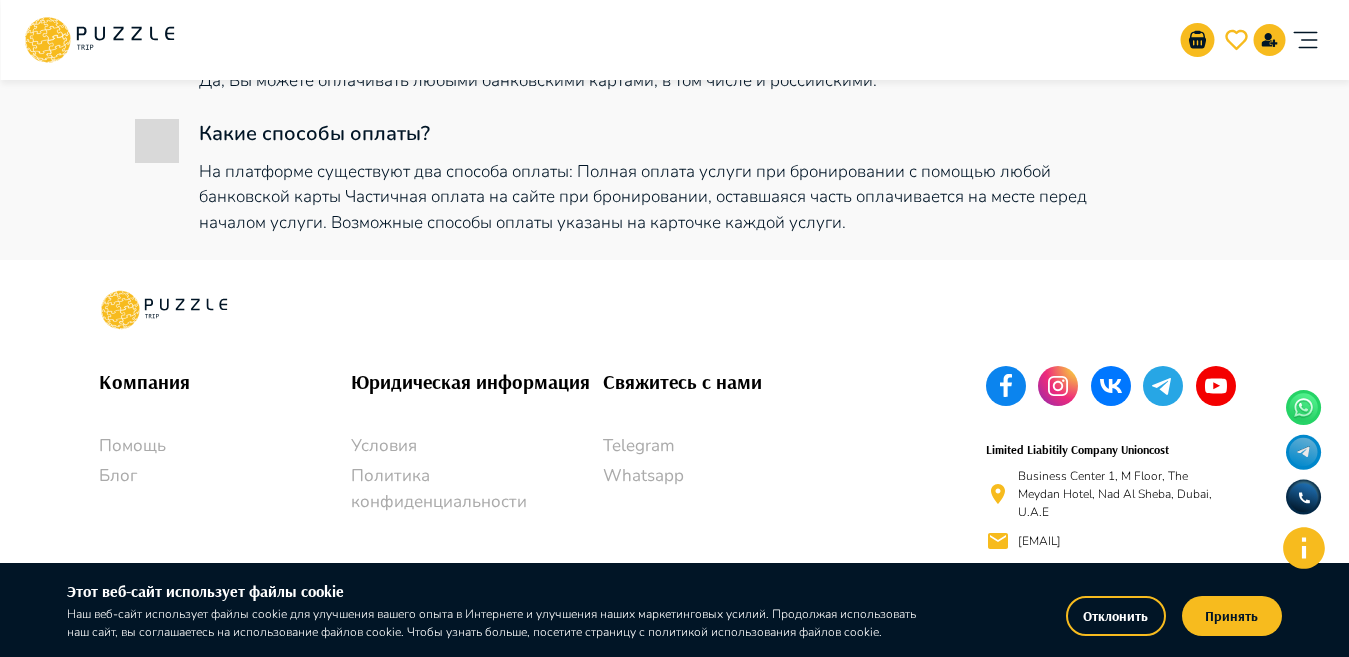 scroll, scrollTop: 1250, scrollLeft: 0, axis: vertical 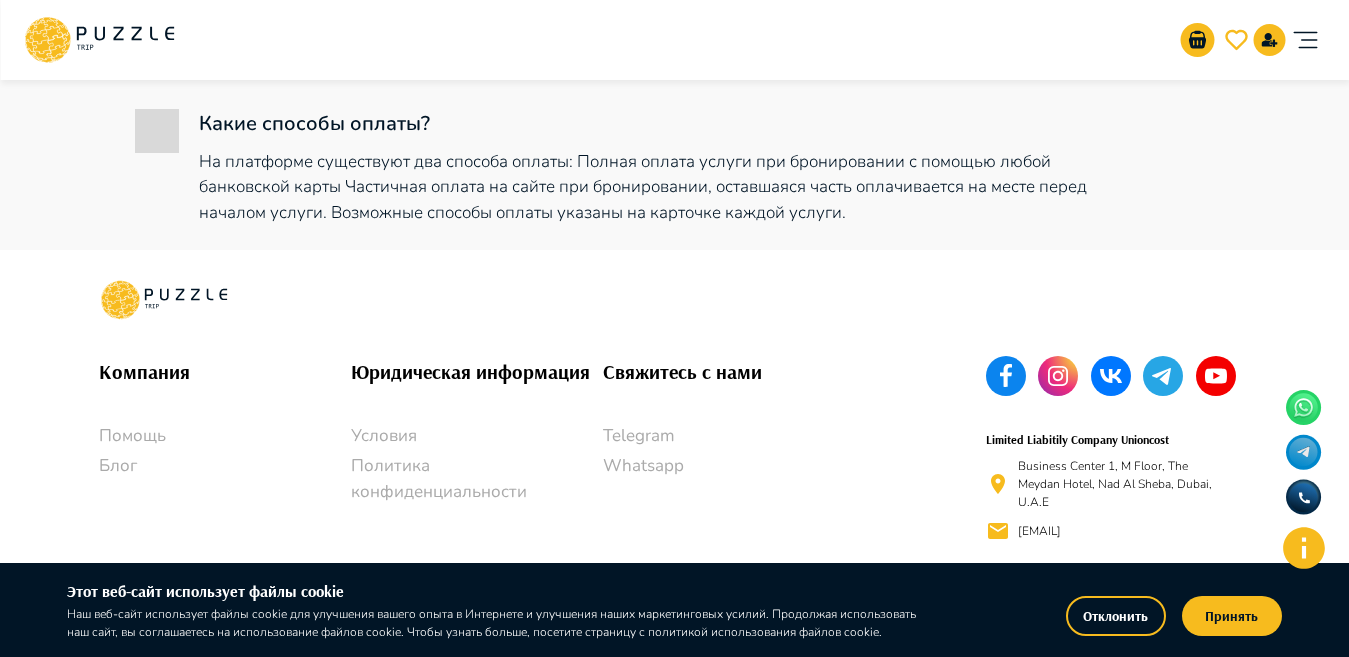 click on "Limited Liabitily Company Unioncost Business Center 1, M Floor, The Meydan Hotel, Nad Al Sheba, Dubai, U.A.E support@puzzletrip.com +7 (999) 344-44-98, +7 (800) 444-21-20" at bounding box center [1094, 467] 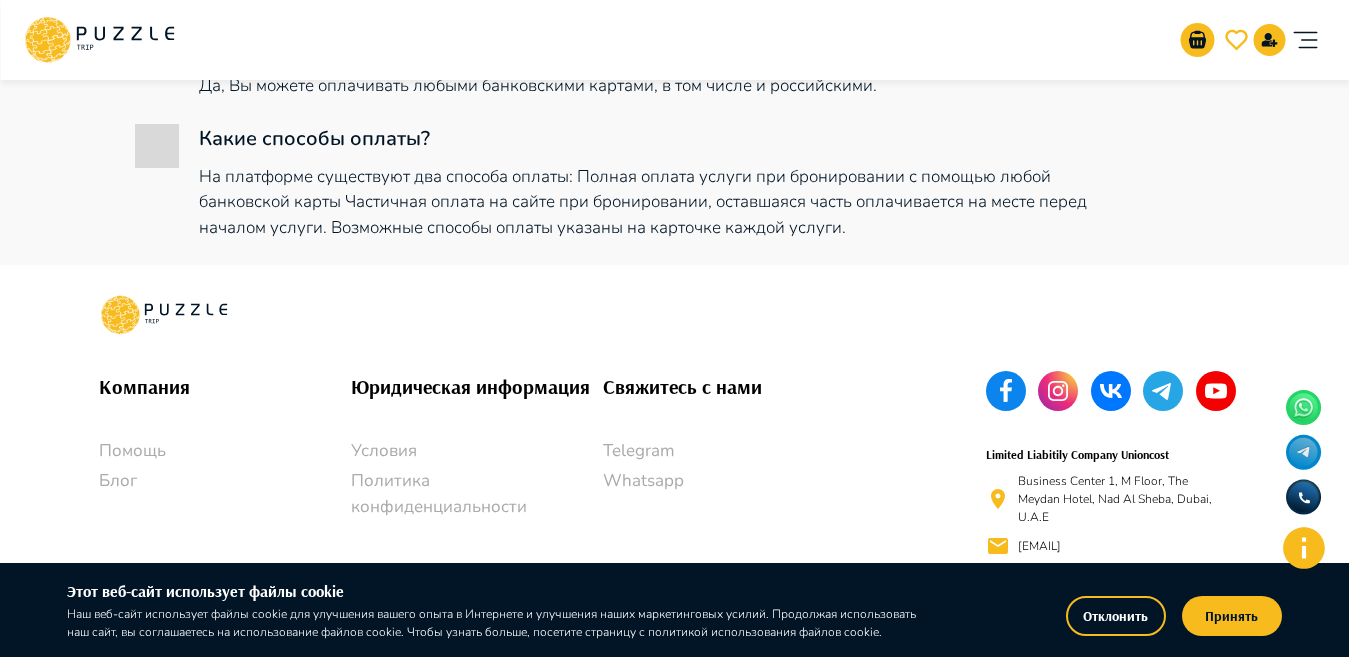 scroll, scrollTop: 1250, scrollLeft: 0, axis: vertical 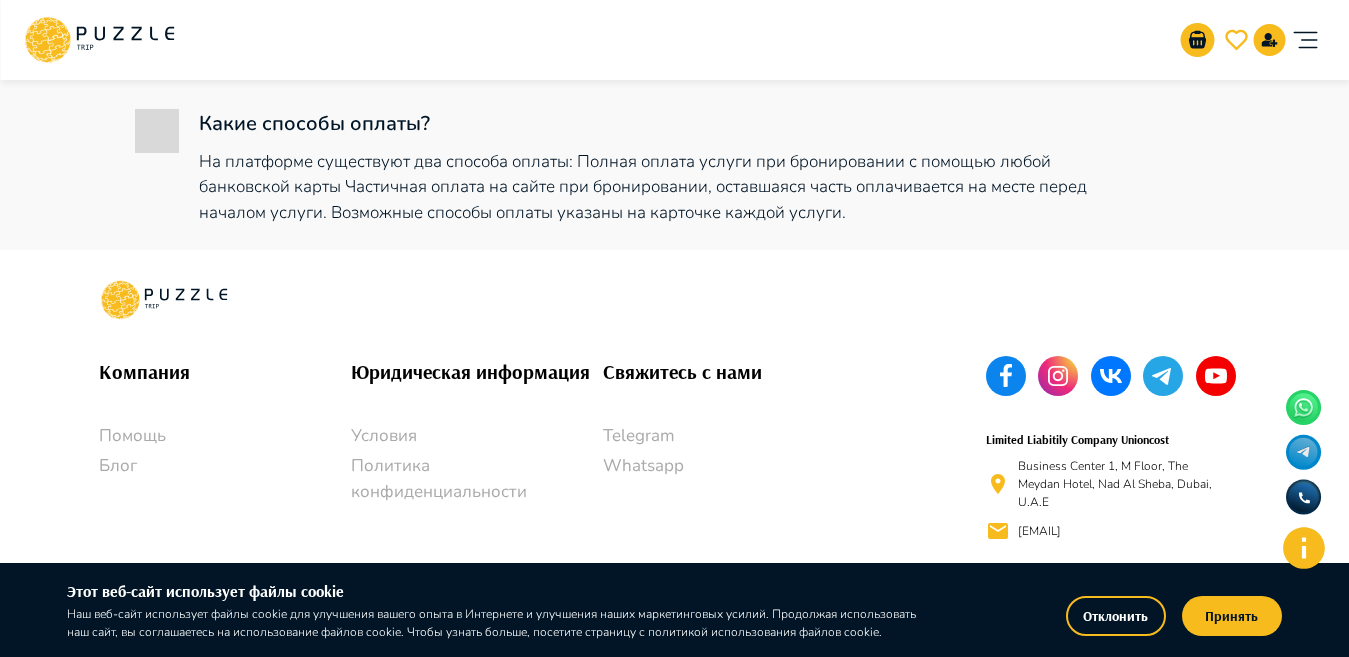 click on "Компания Помощь Блог Юридическая информация Условия Политика конфиденциальности Свяжитесь с нами Telegram Whatsapp Limited Liabitily Company Unioncost Business Center 1, M Floor, The Meydan Hotel, Nad Al Sheba, Dubai, U.A.E support@puzzletrip.com +7 (999) 344-44-98, +7 (800) 444-21-20 Все права защищены. PuzzleTrip   2025" at bounding box center [675, 453] 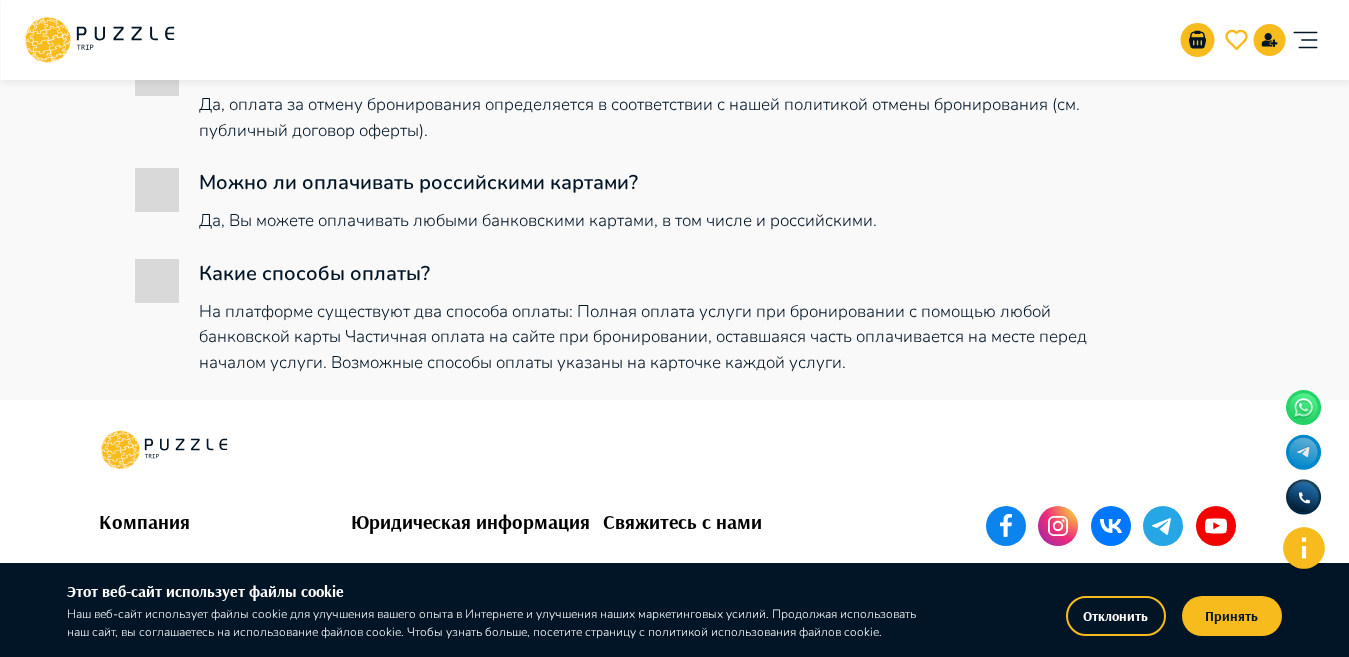 scroll, scrollTop: 1250, scrollLeft: 0, axis: vertical 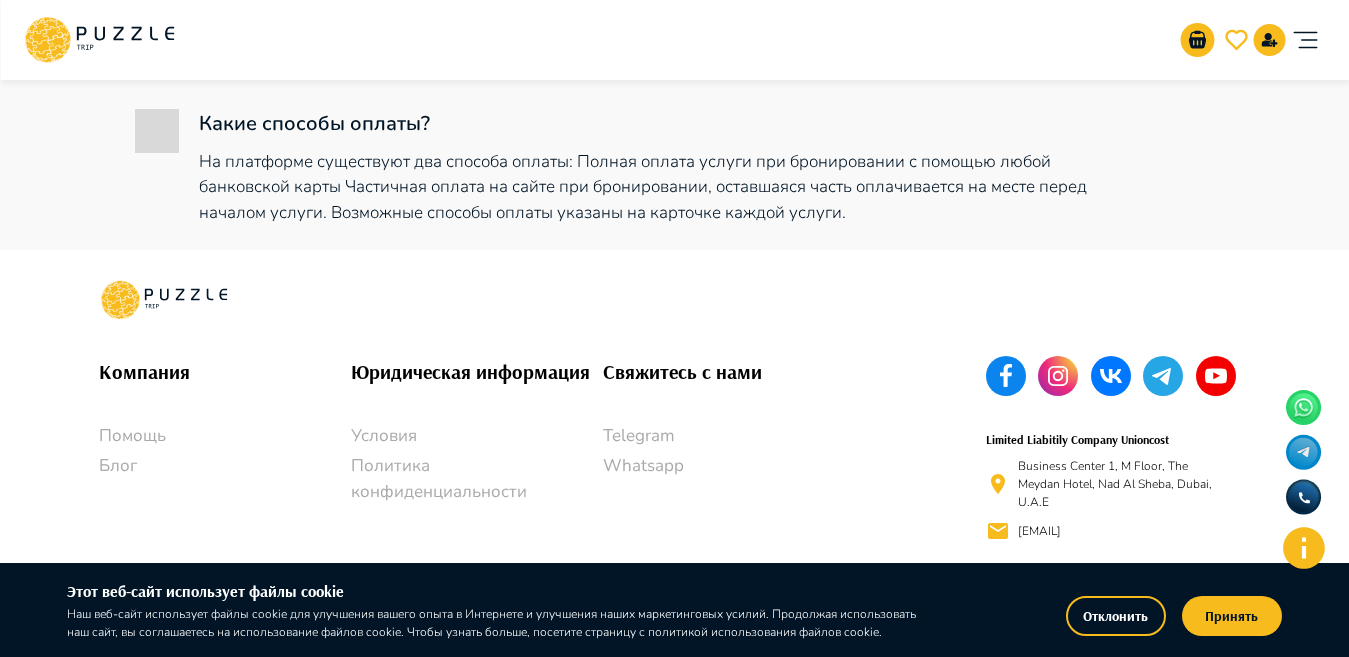 drag, startPoint x: 1015, startPoint y: 533, endPoint x: 1187, endPoint y: 537, distance: 172.04651 